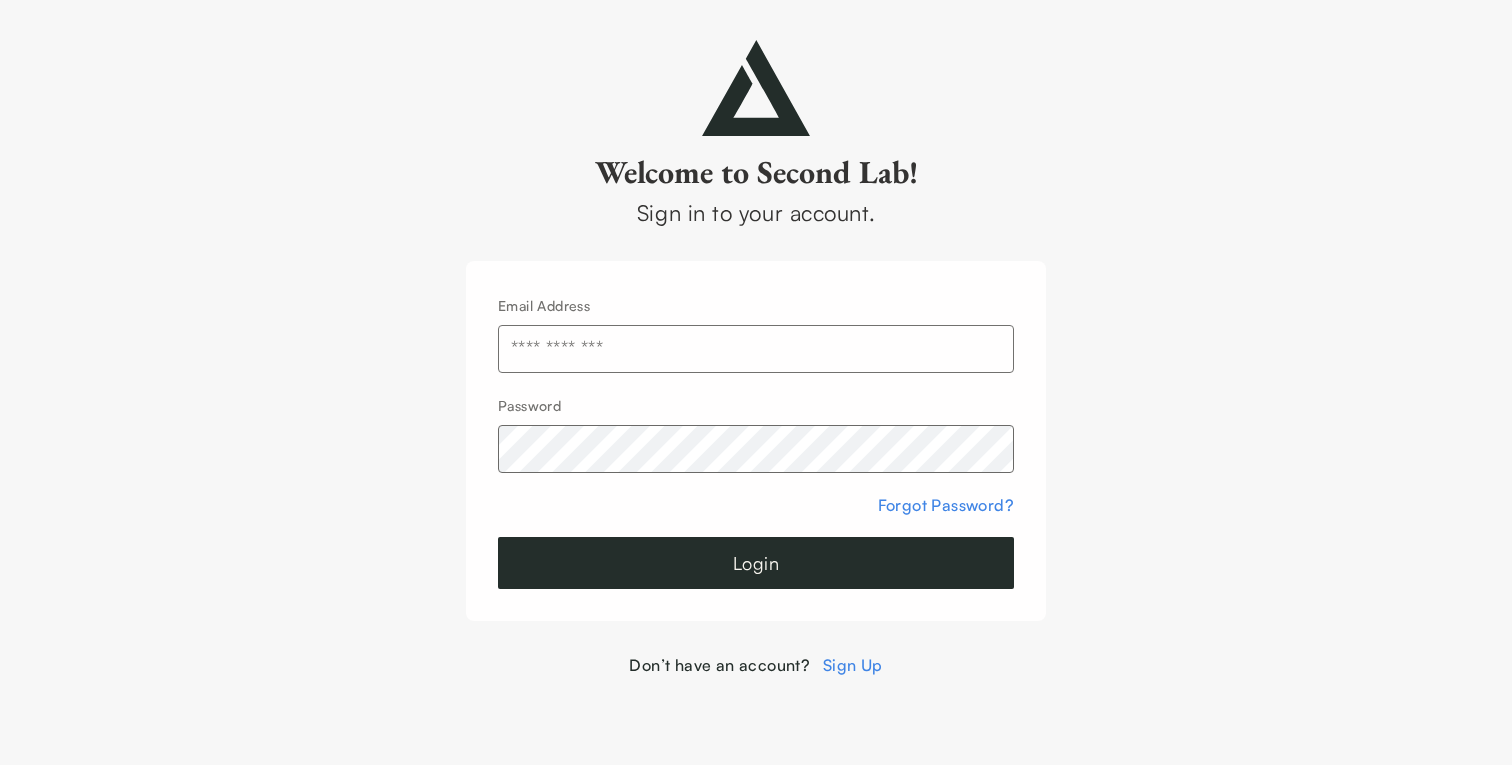 scroll, scrollTop: 0, scrollLeft: 0, axis: both 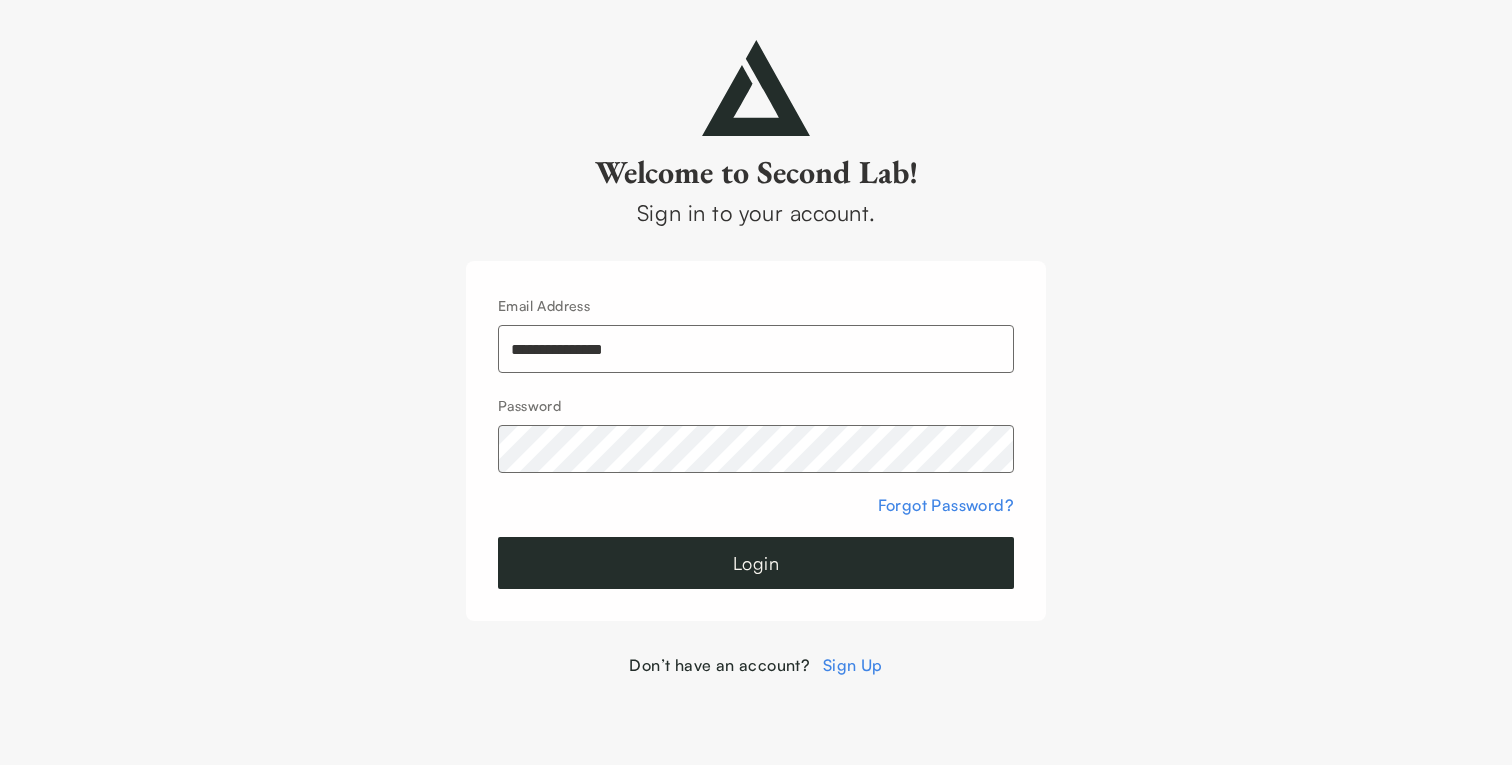 type on "**********" 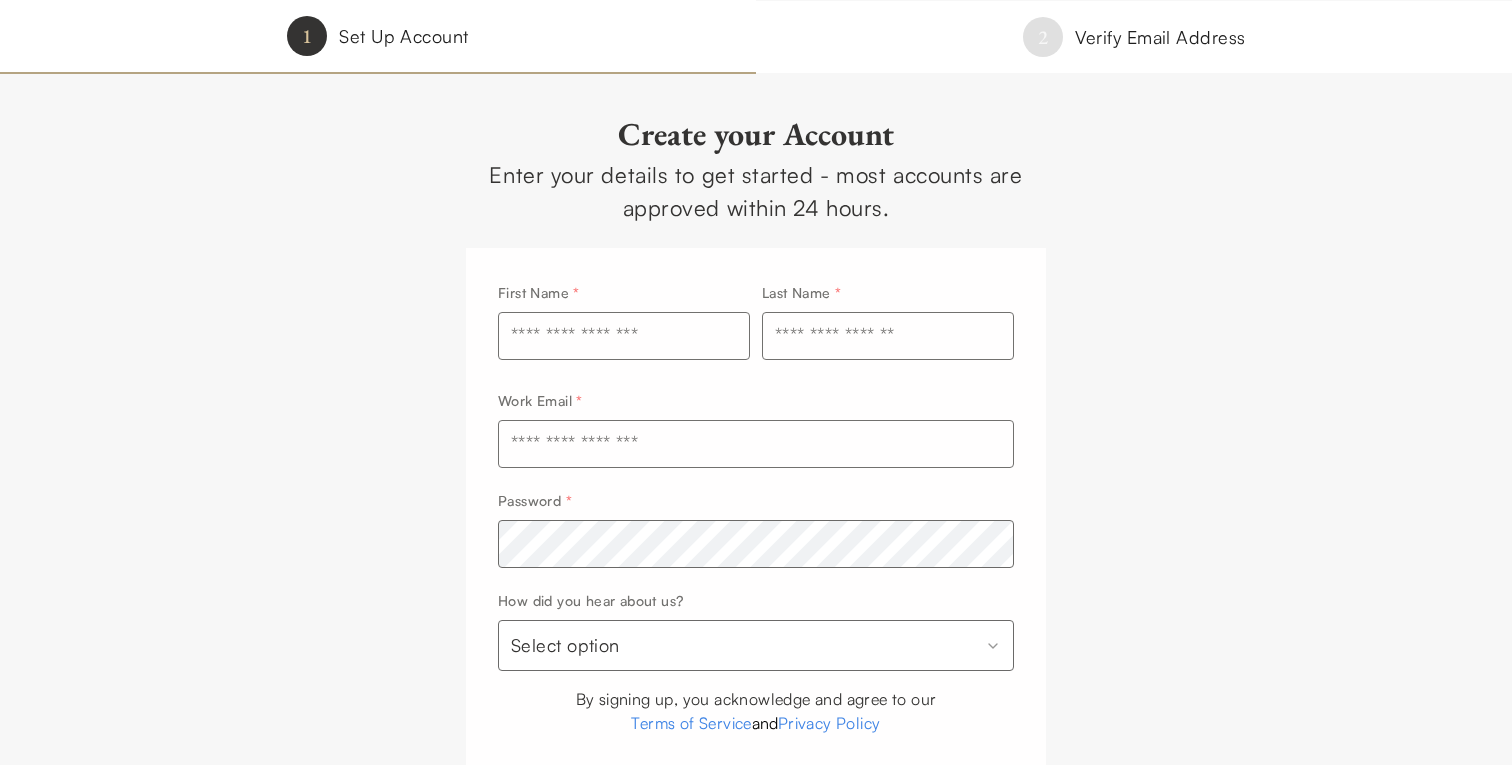 click at bounding box center (624, 336) 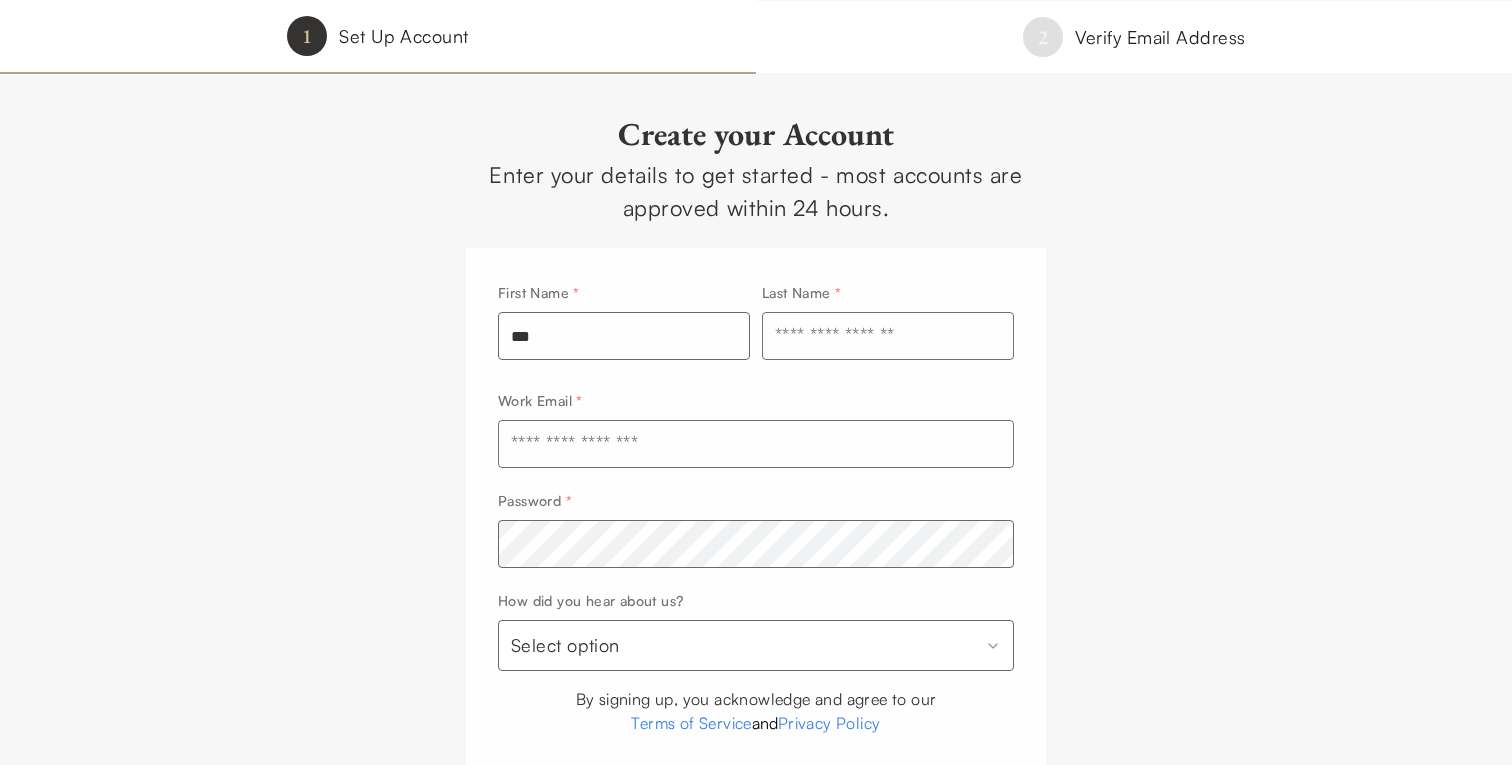 type on "***" 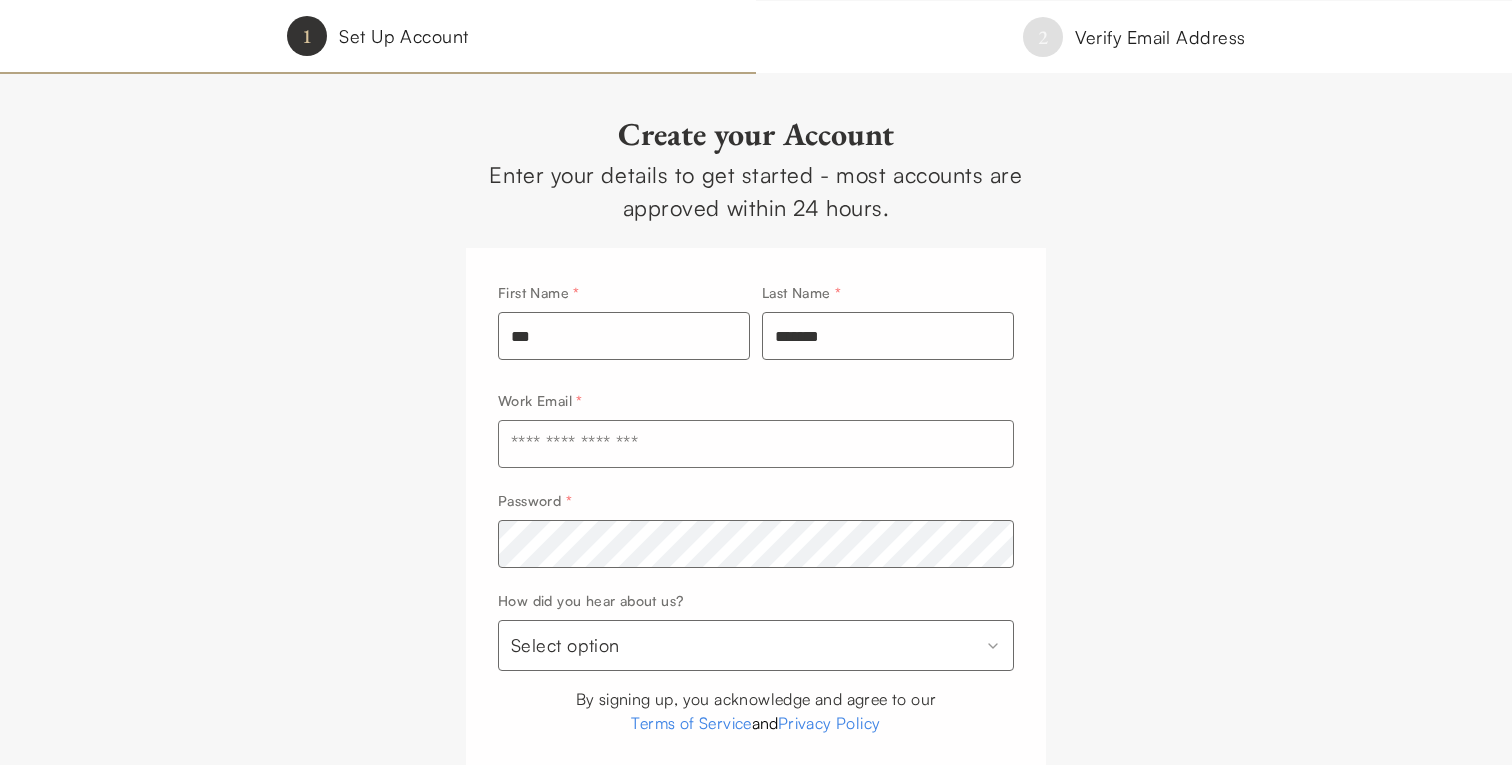 type on "*******" 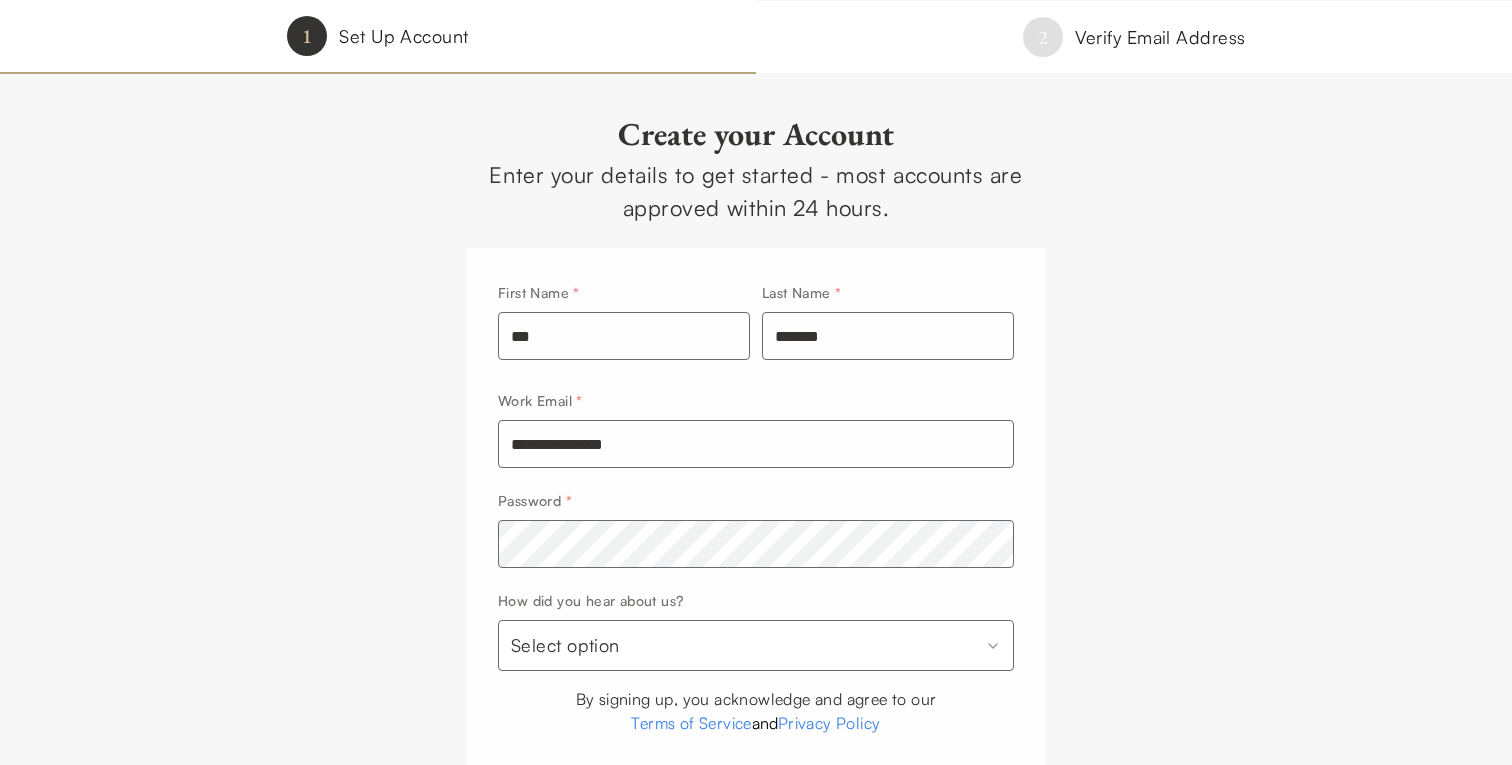 type on "**********" 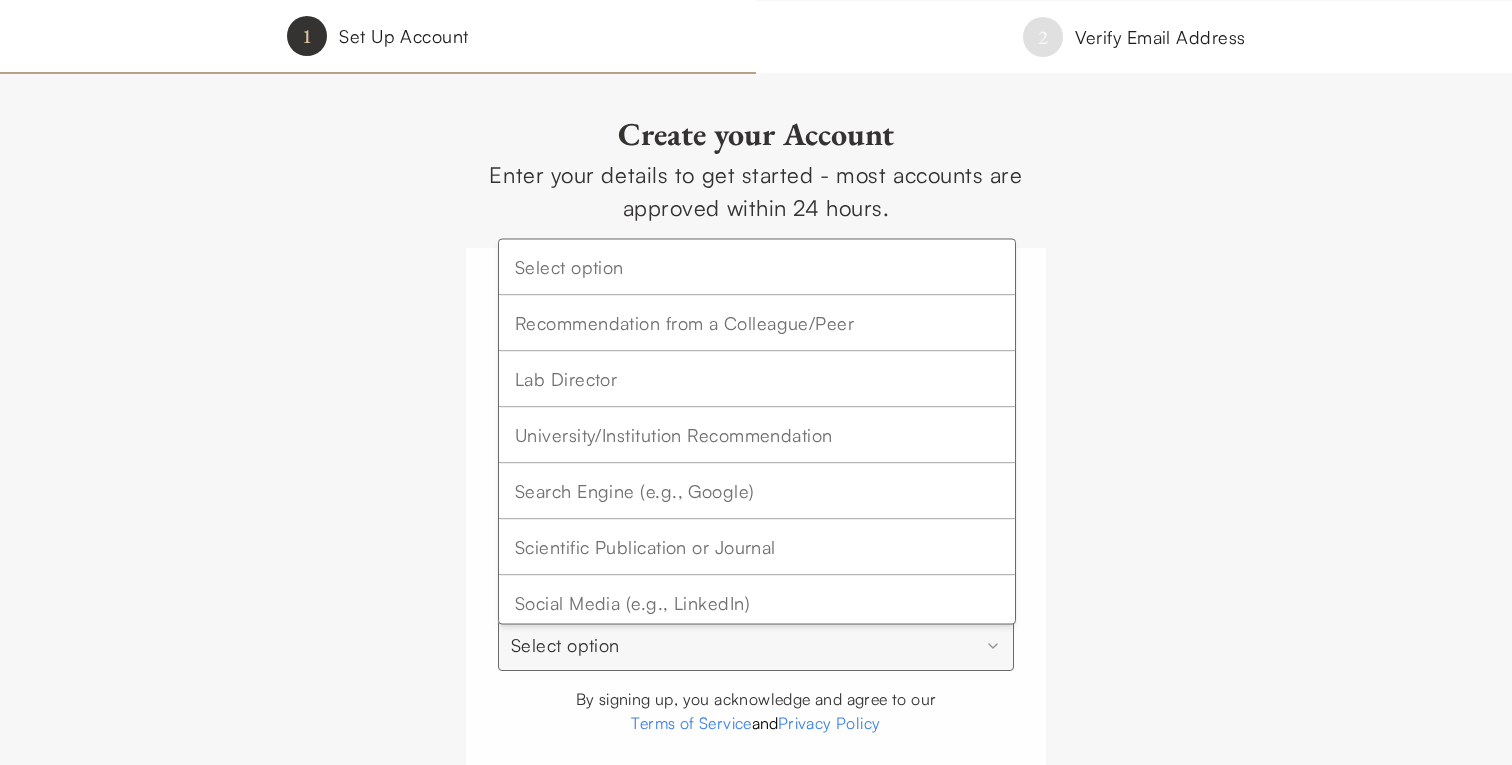 click on "**********" at bounding box center (756, 484) 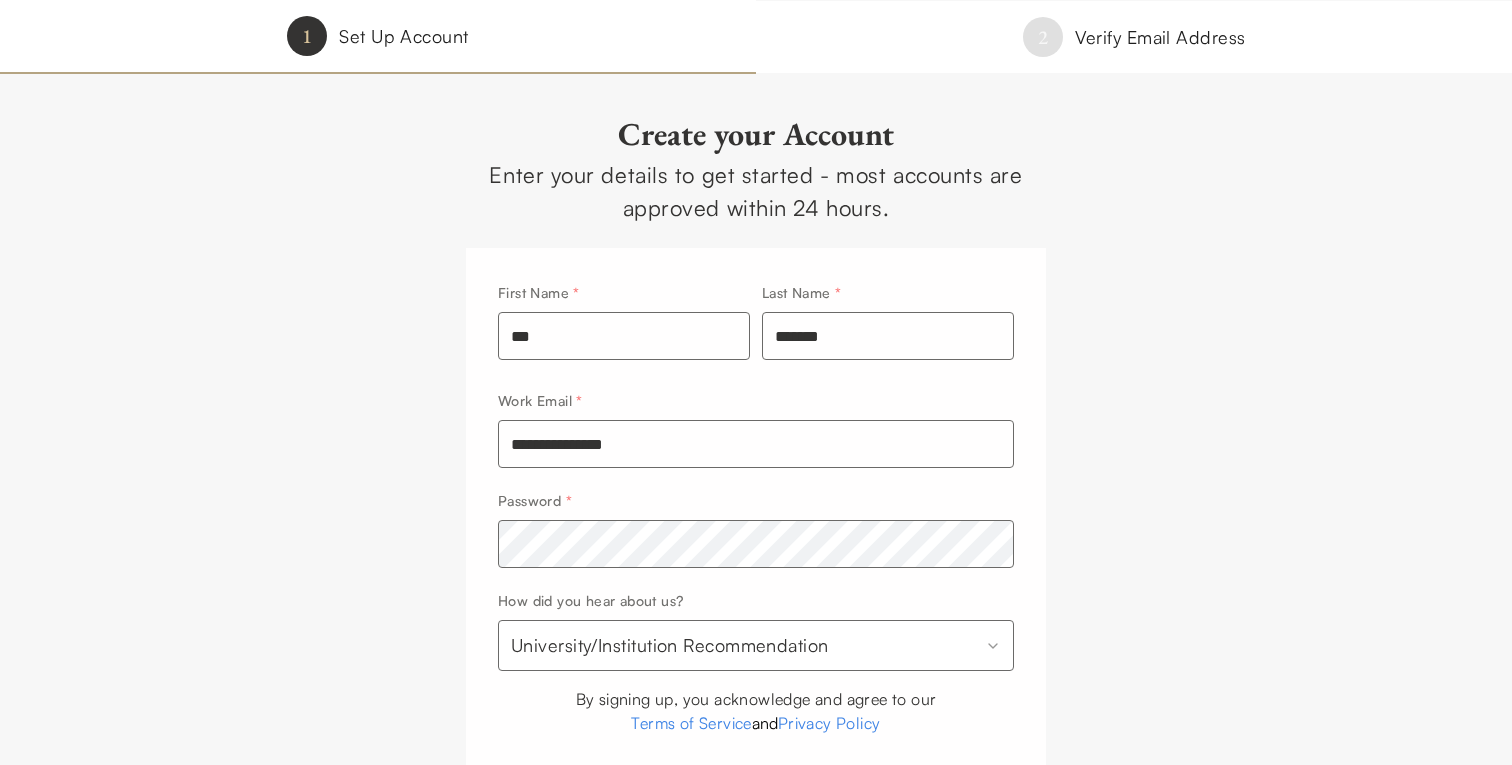 click on "**********" at bounding box center (756, 484) 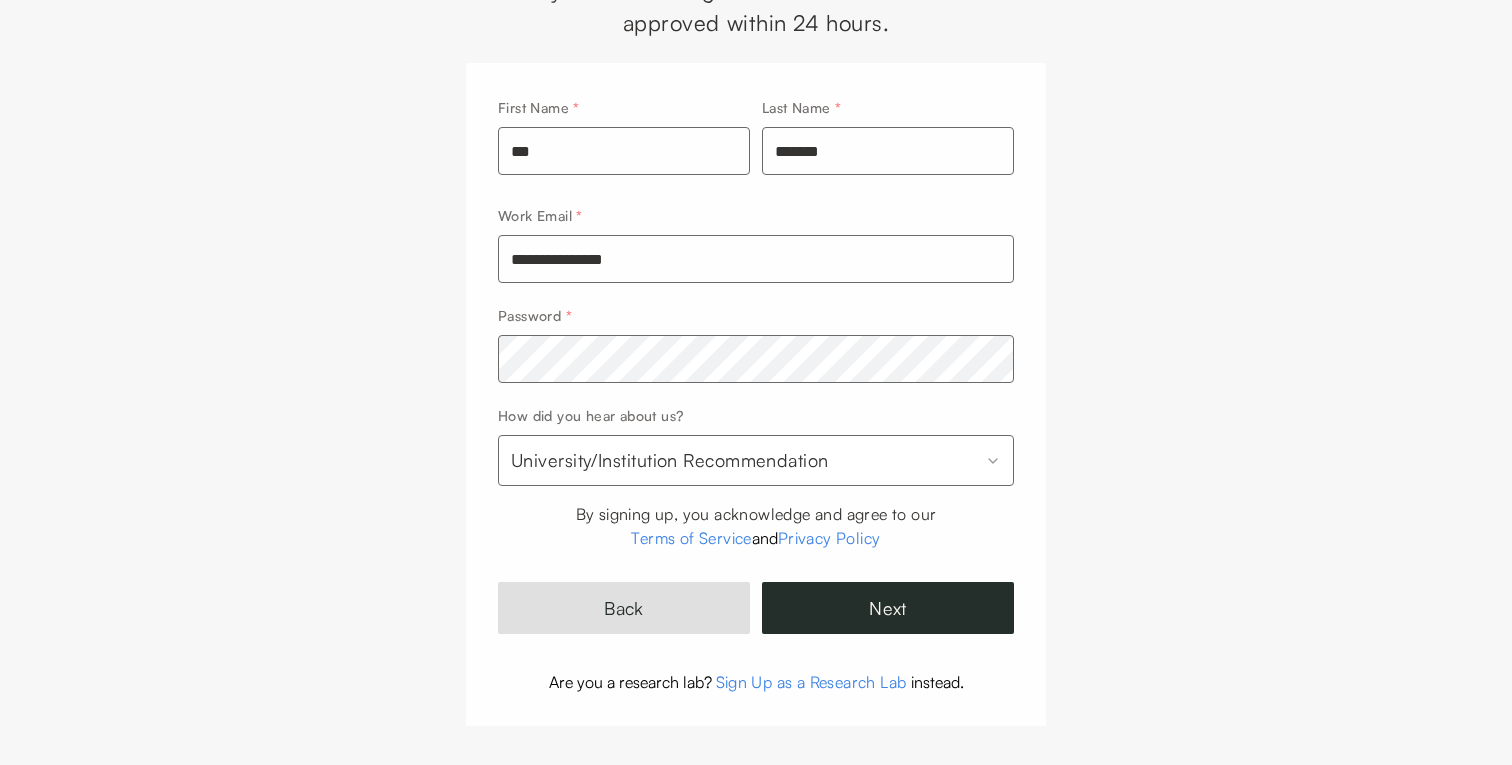 scroll, scrollTop: 204, scrollLeft: 0, axis: vertical 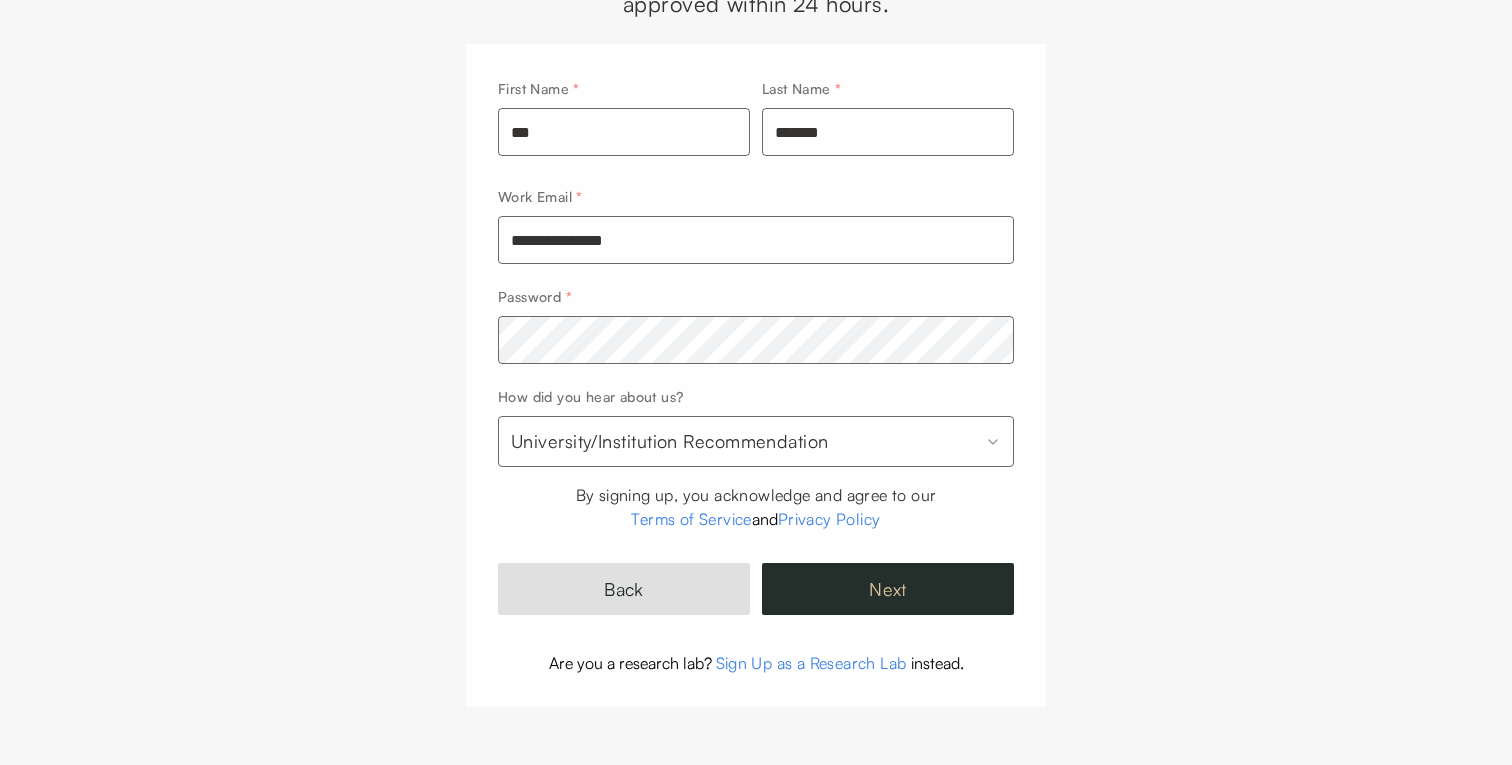 click on "Next" at bounding box center [888, 589] 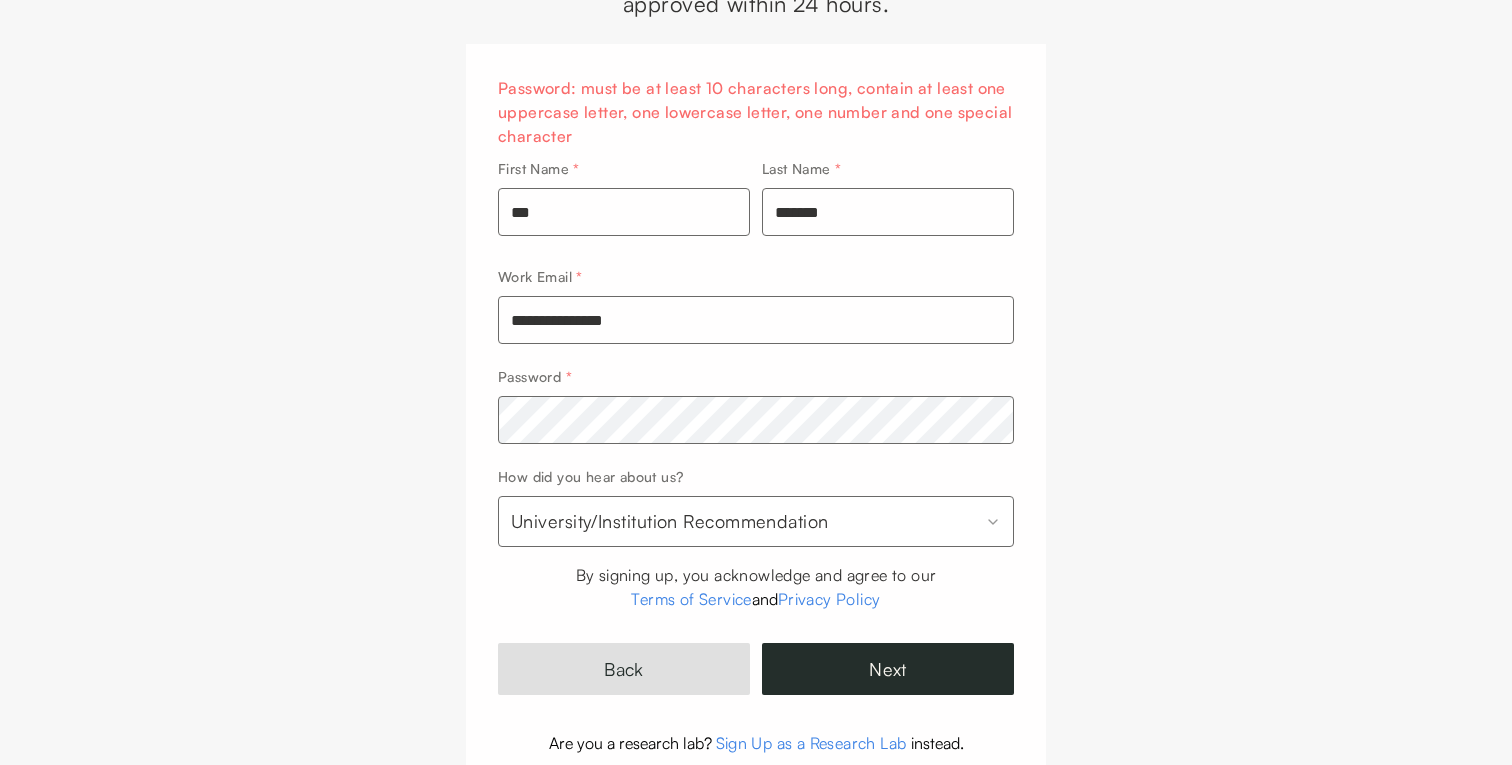 click on "**********" at bounding box center (756, 320) 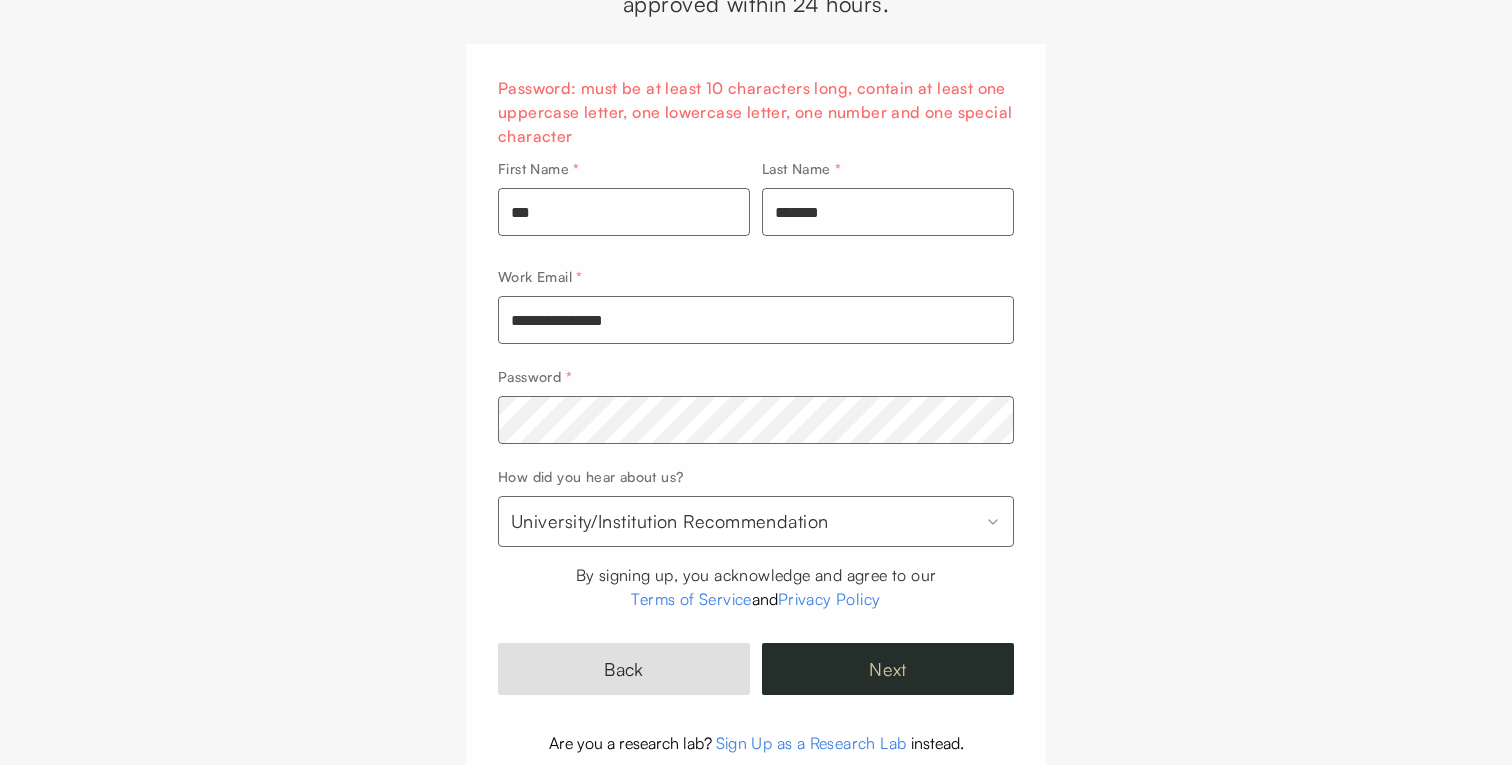 click on "Next" at bounding box center [888, 669] 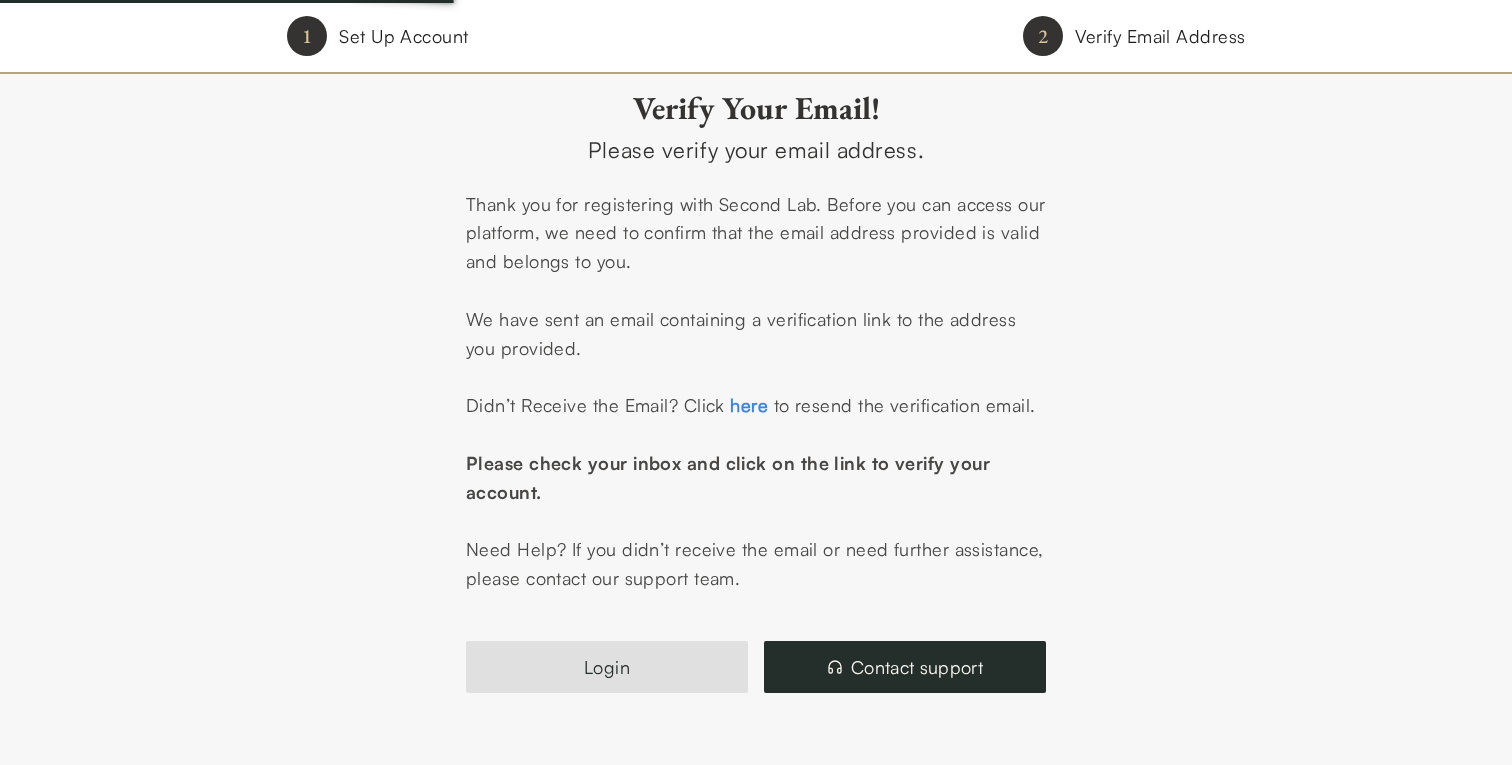 scroll, scrollTop: 0, scrollLeft: 0, axis: both 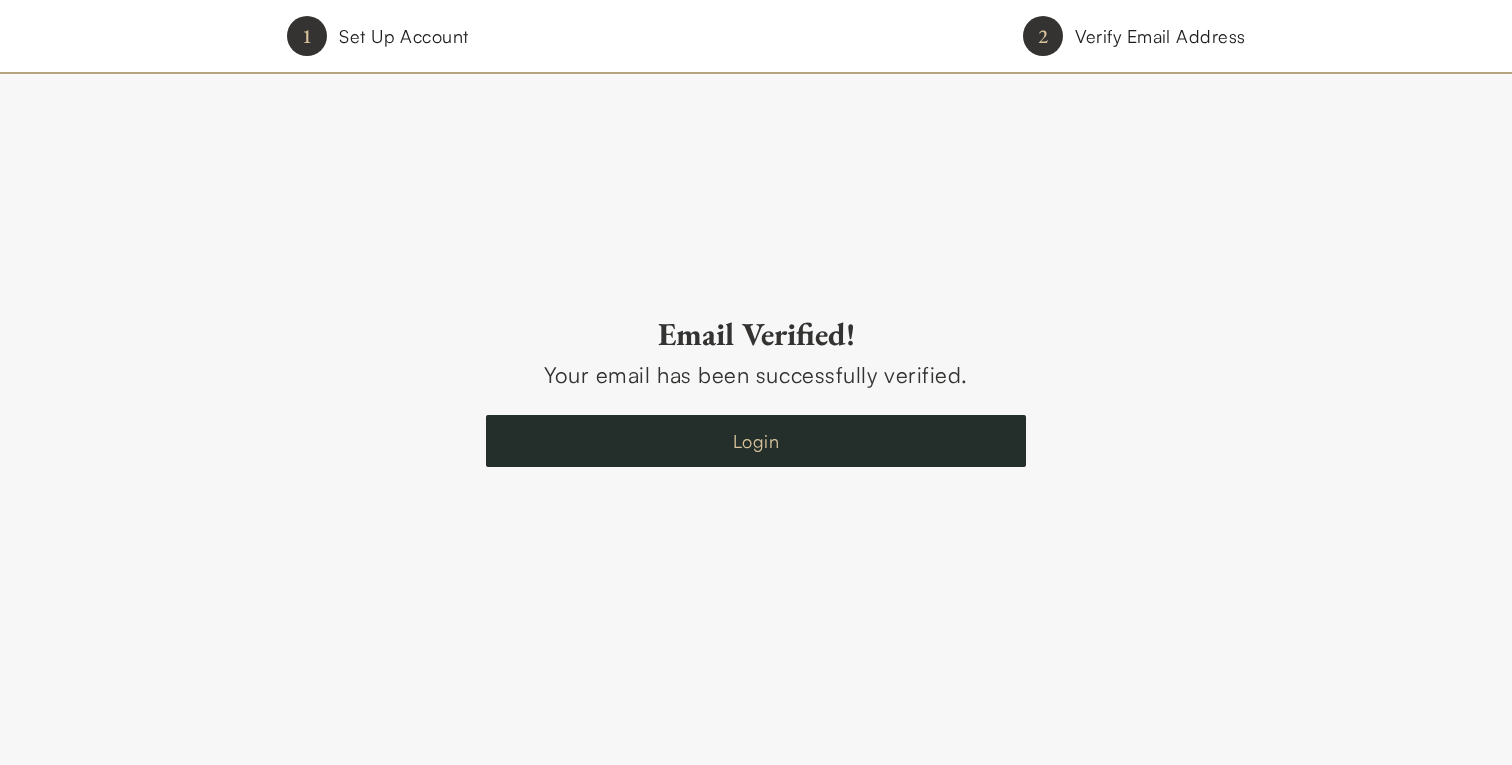 click on "Login" at bounding box center (756, 441) 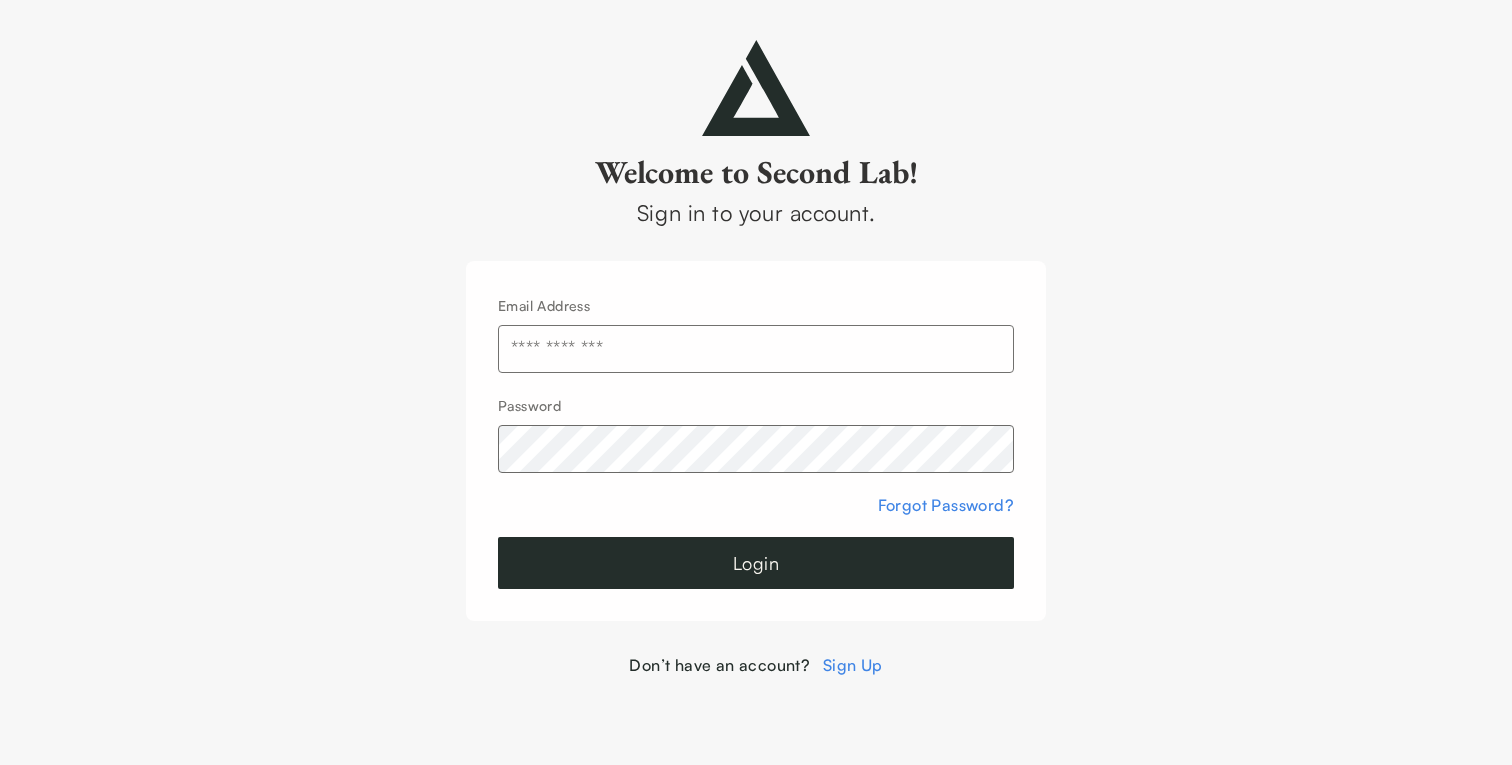 click at bounding box center [756, 349] 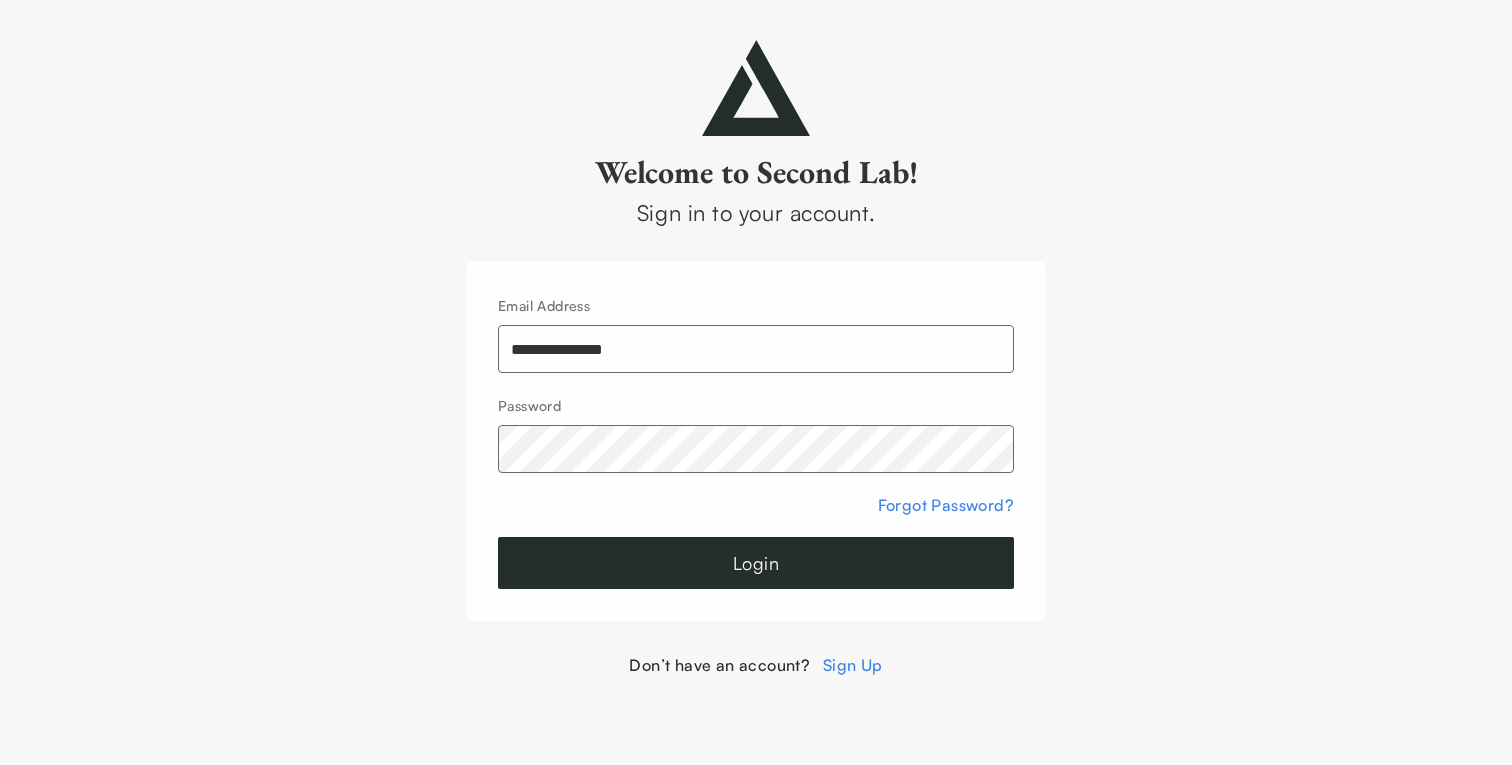 type on "**********" 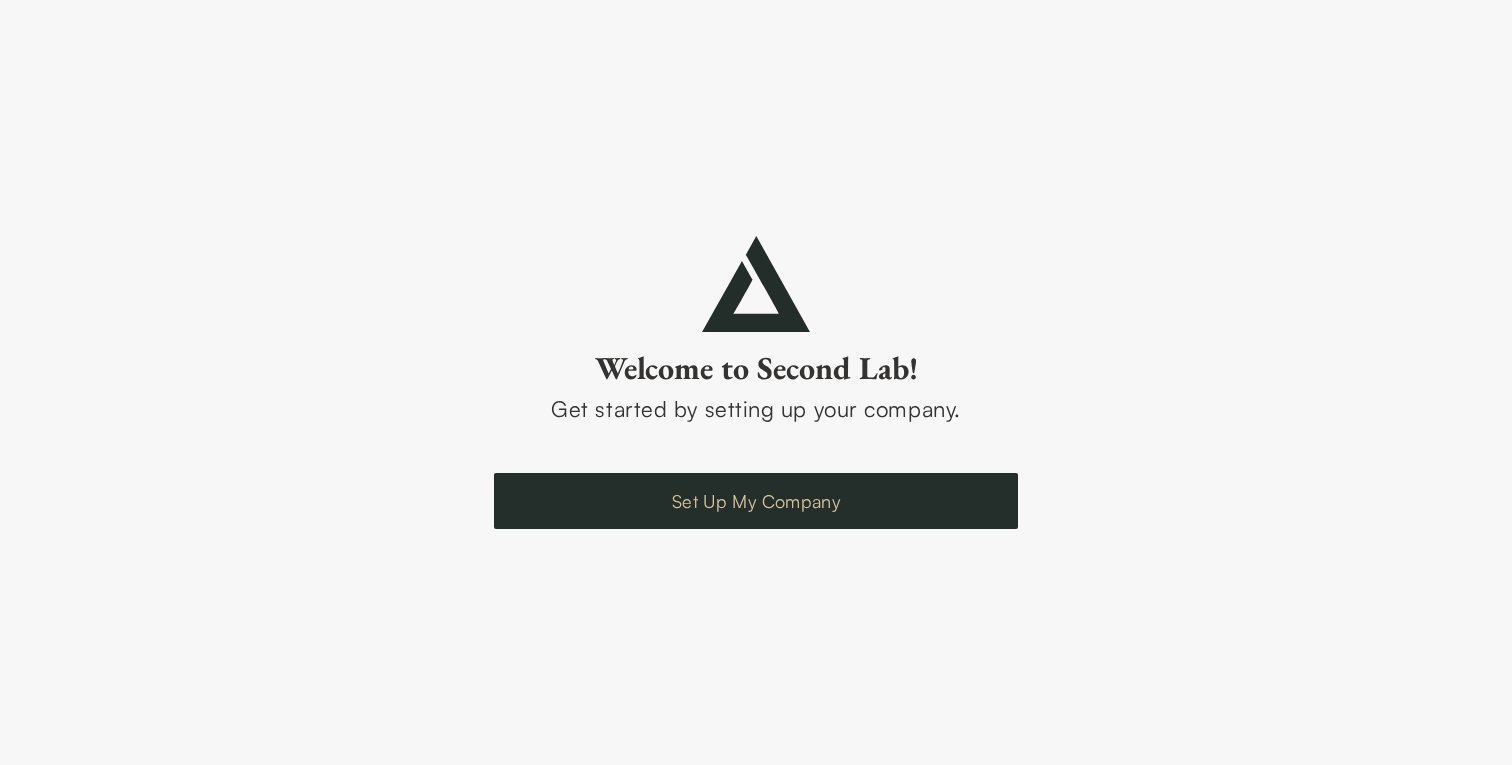 click on "Set Up My Company" at bounding box center [756, 501] 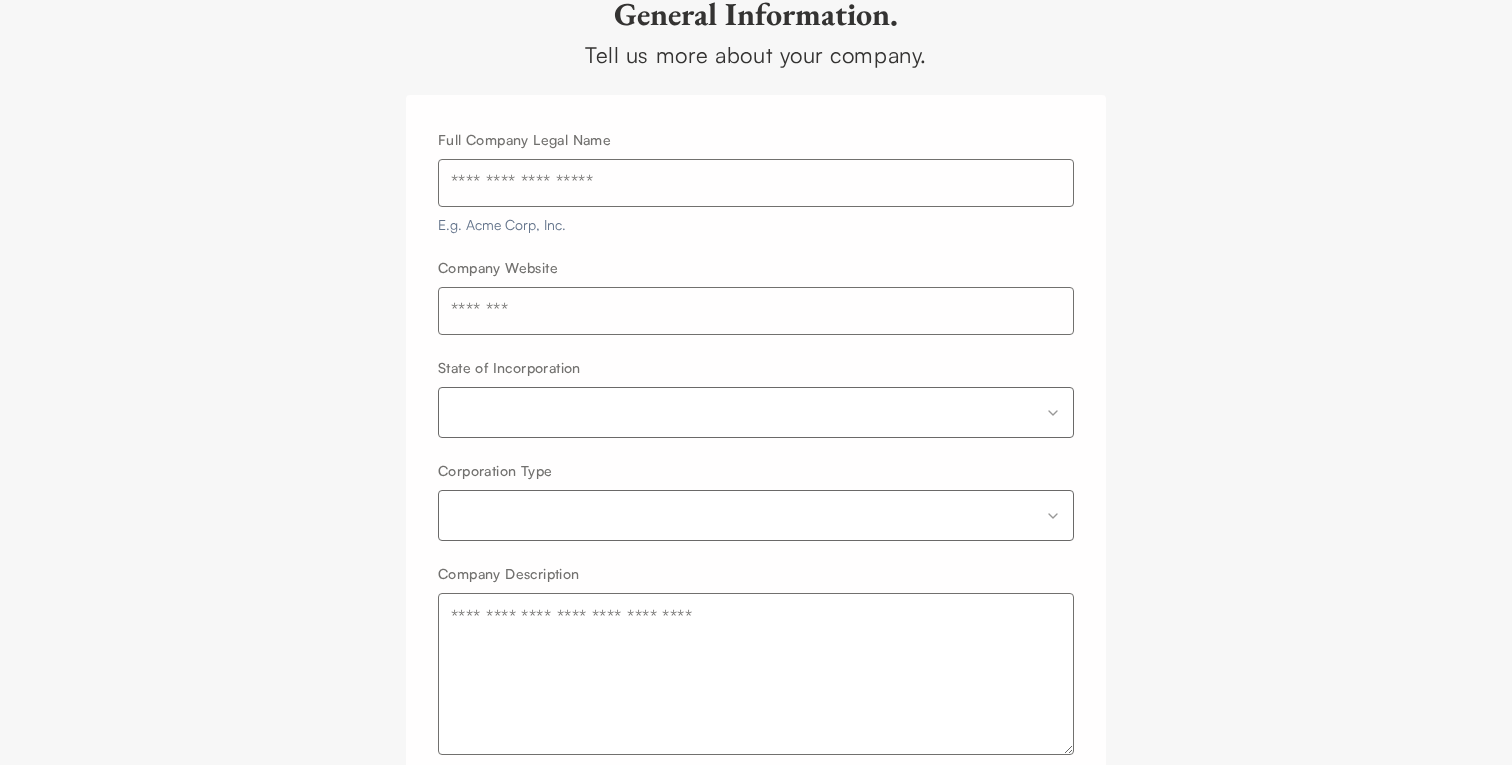 scroll, scrollTop: 268, scrollLeft: 0, axis: vertical 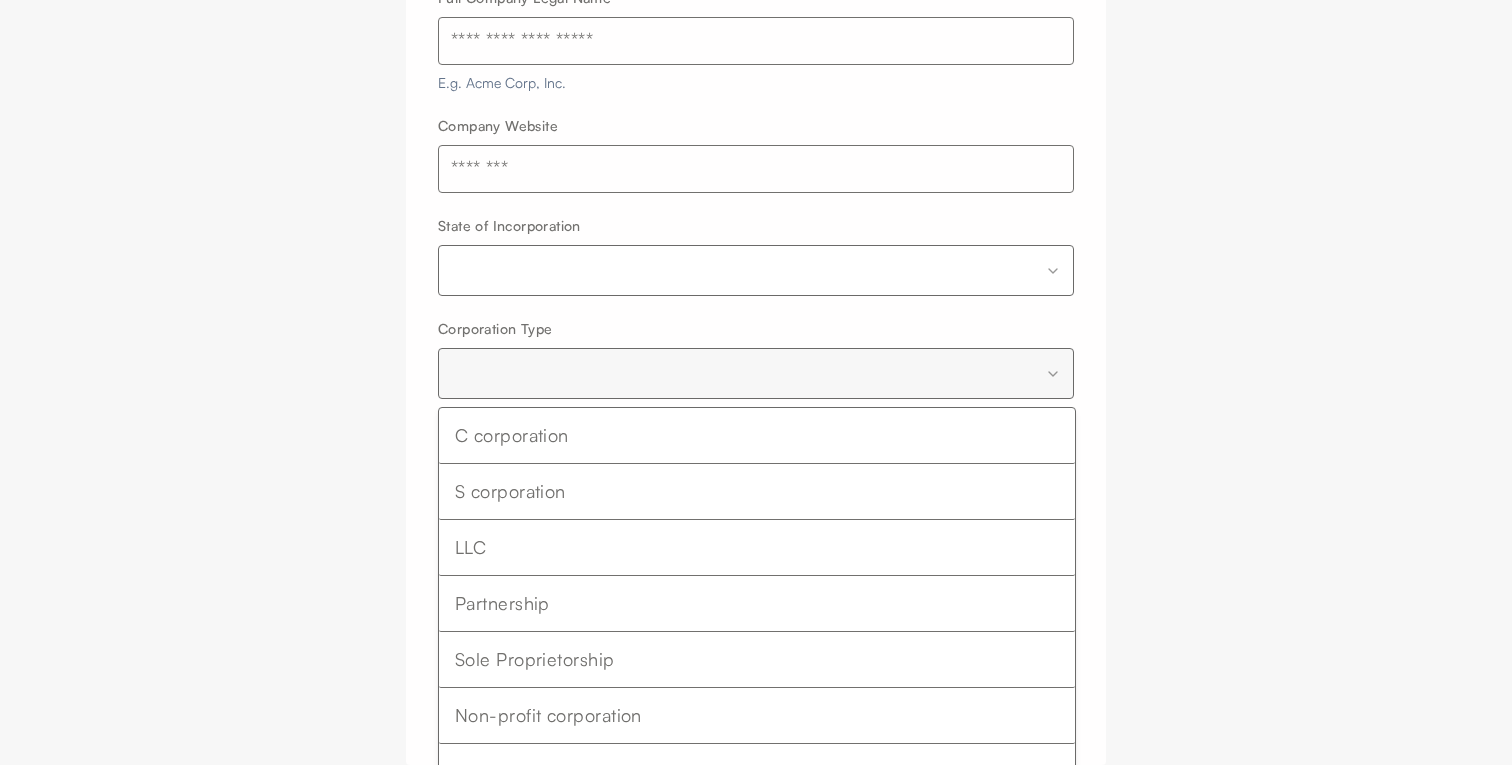 click on "**********" at bounding box center [756, 248] 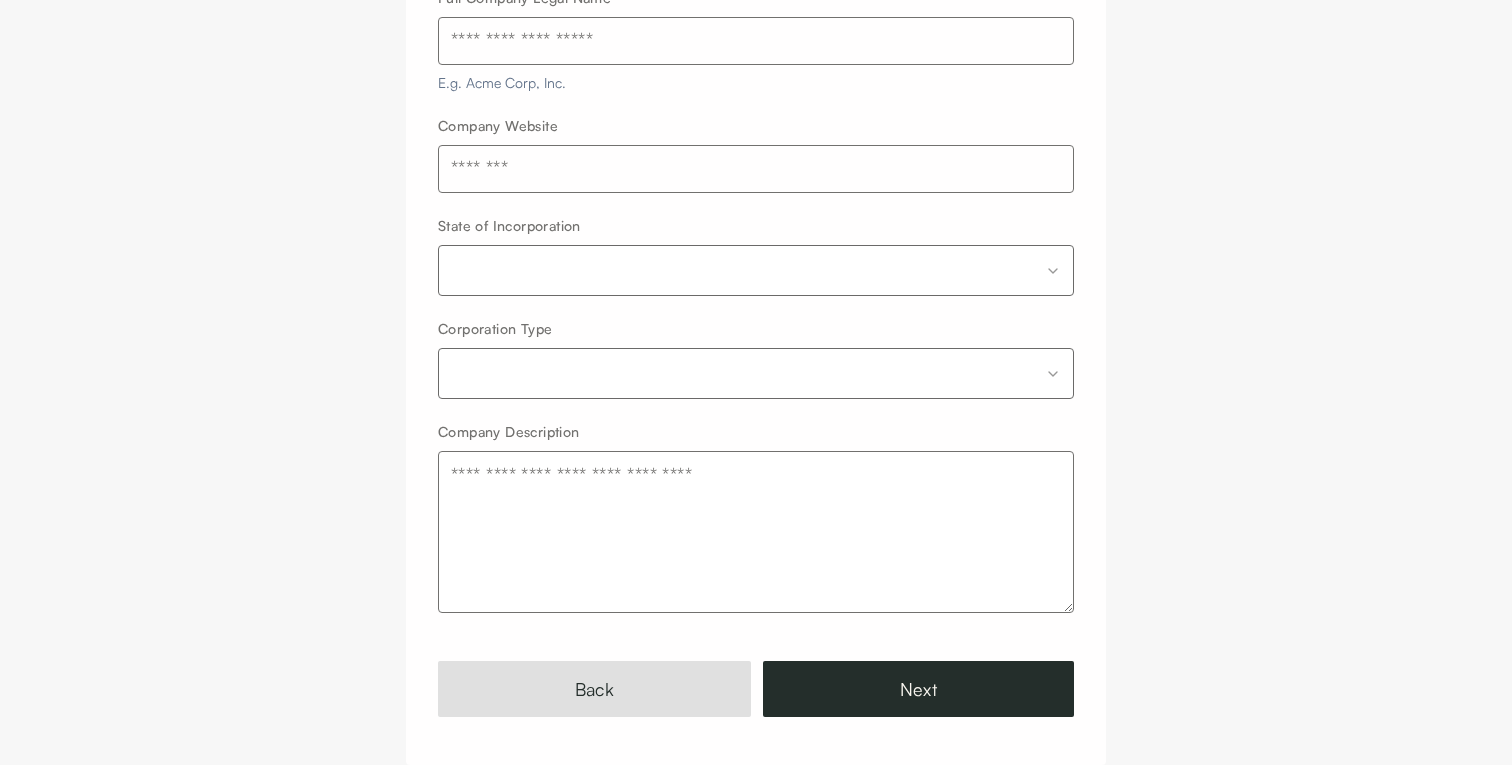 click on "**********" at bounding box center (756, 248) 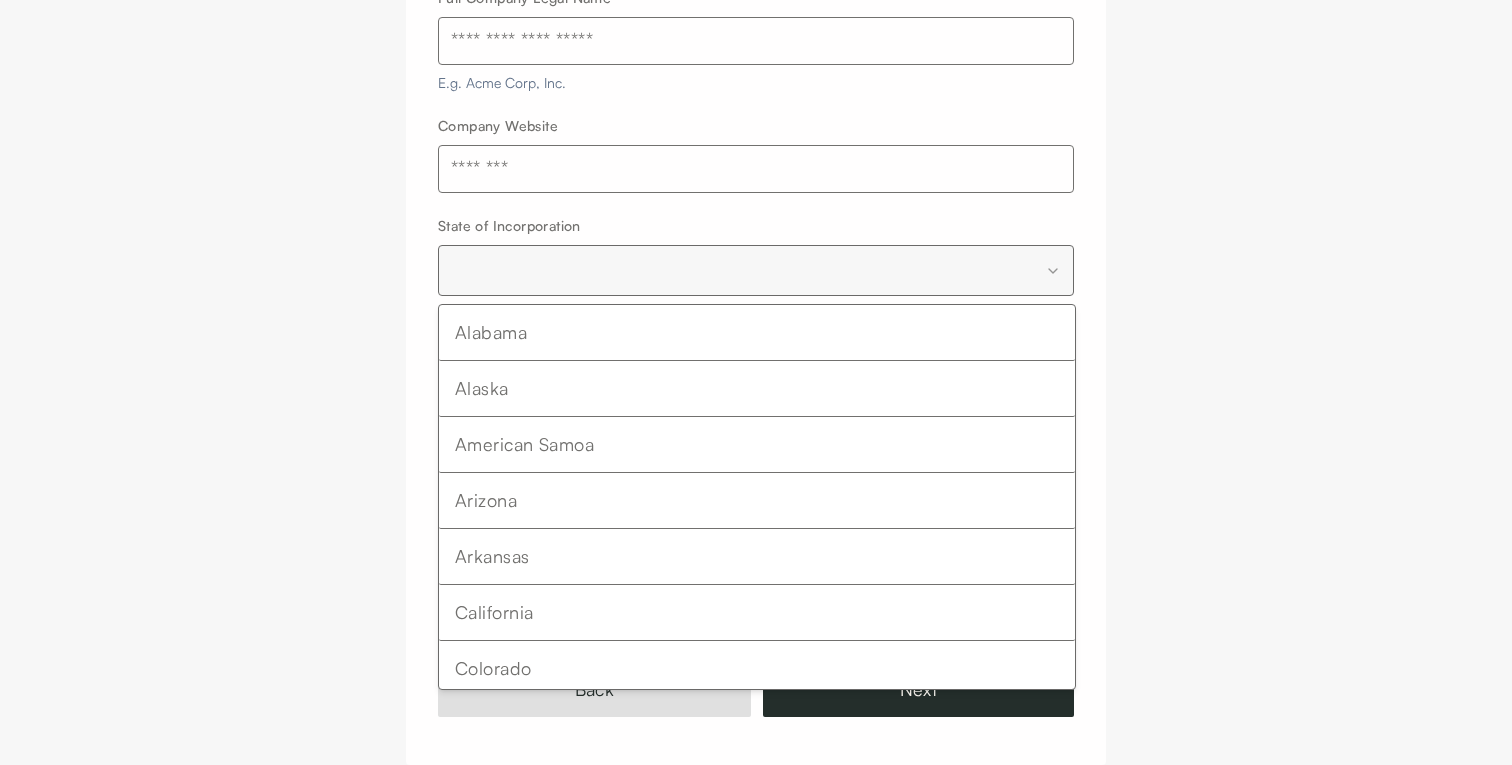 click on "**********" at bounding box center (756, 248) 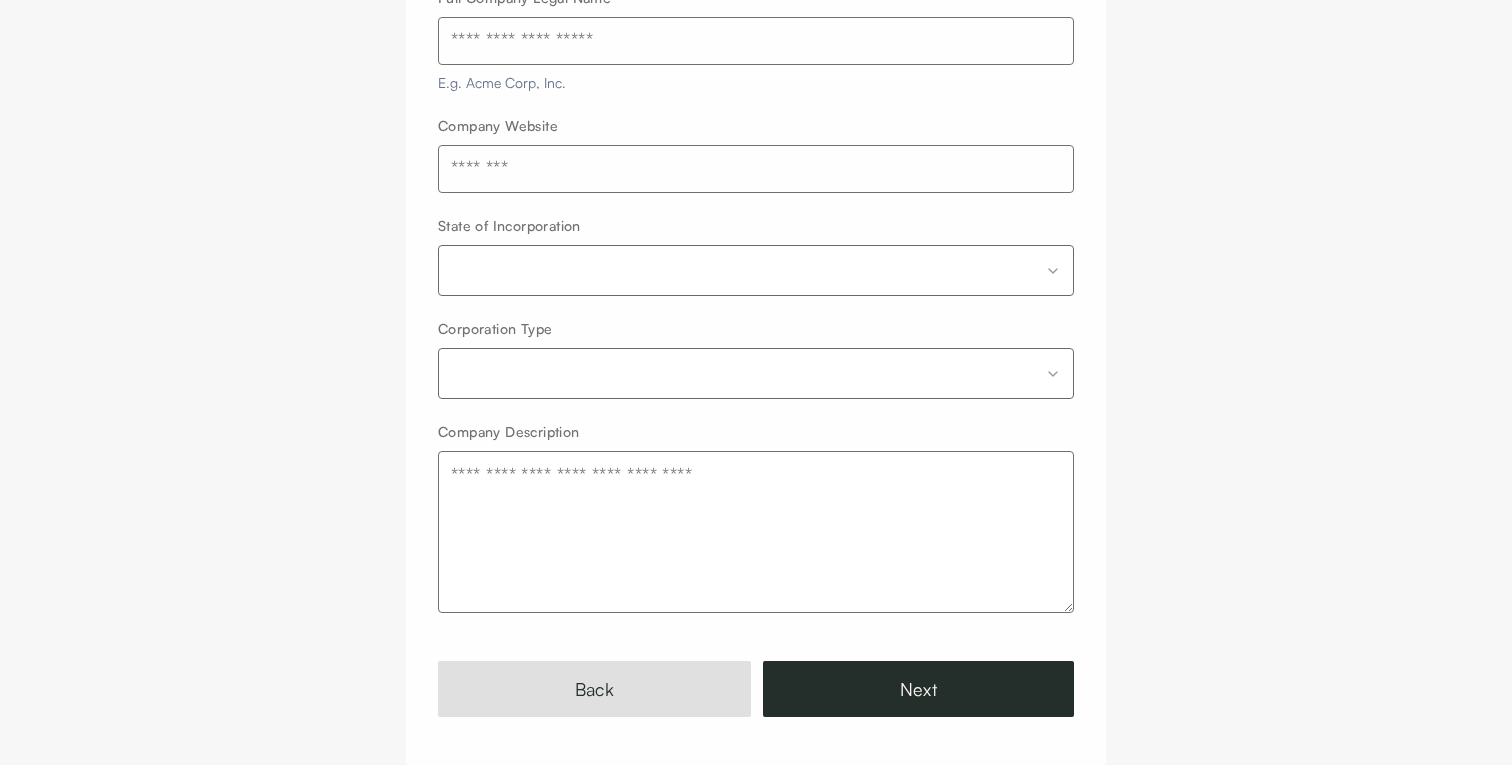 click on "**********" at bounding box center (756, 248) 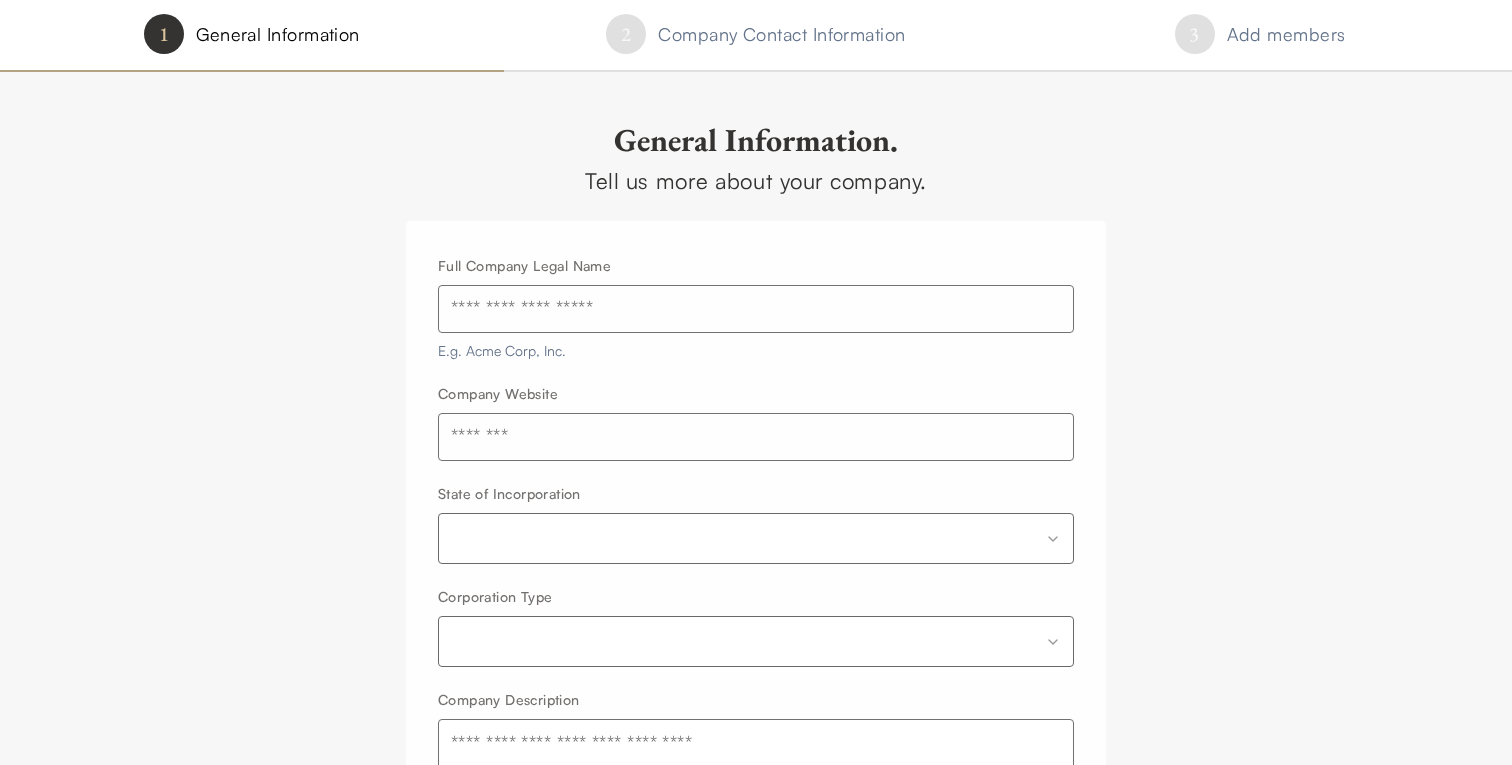 click at bounding box center (756, 309) 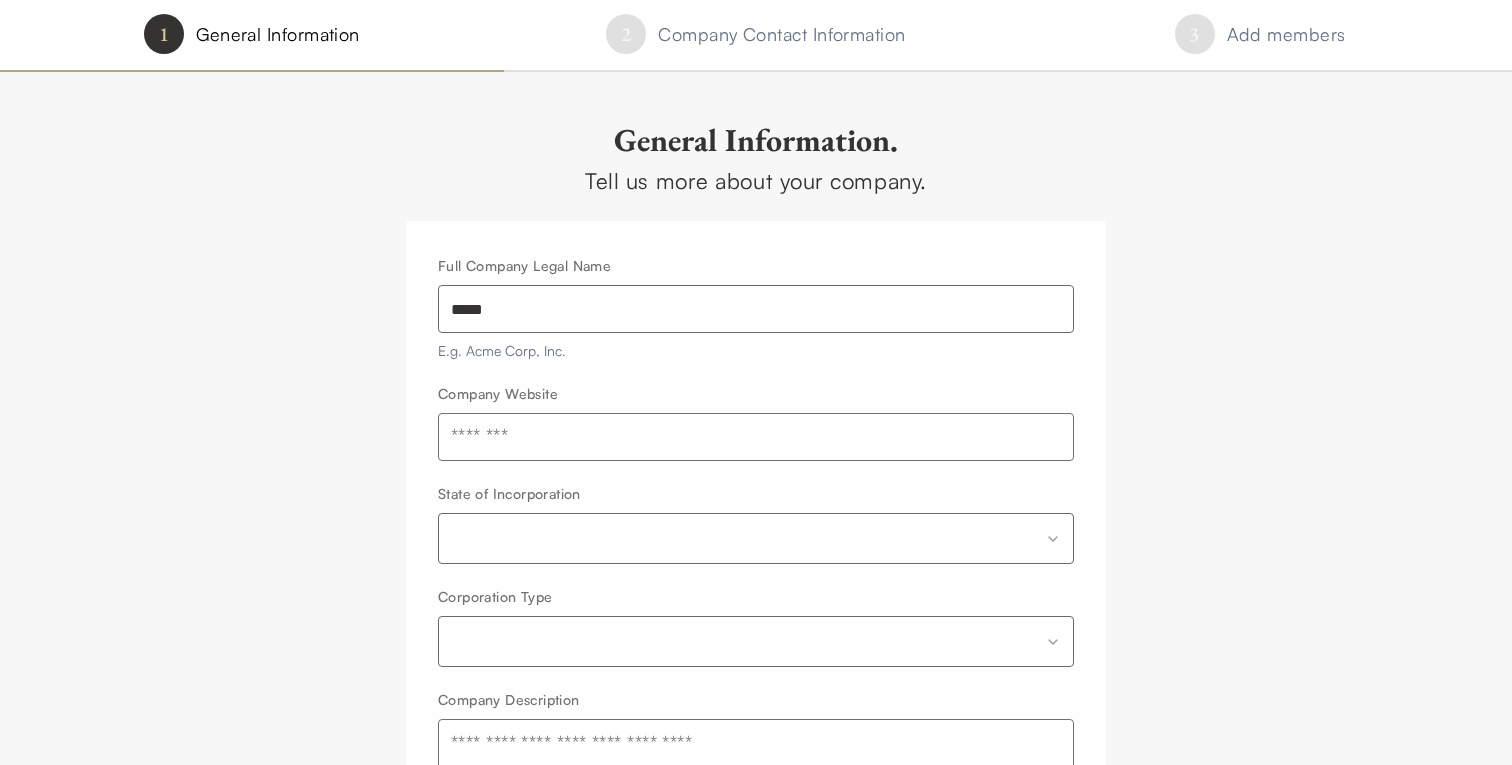 type on "*****" 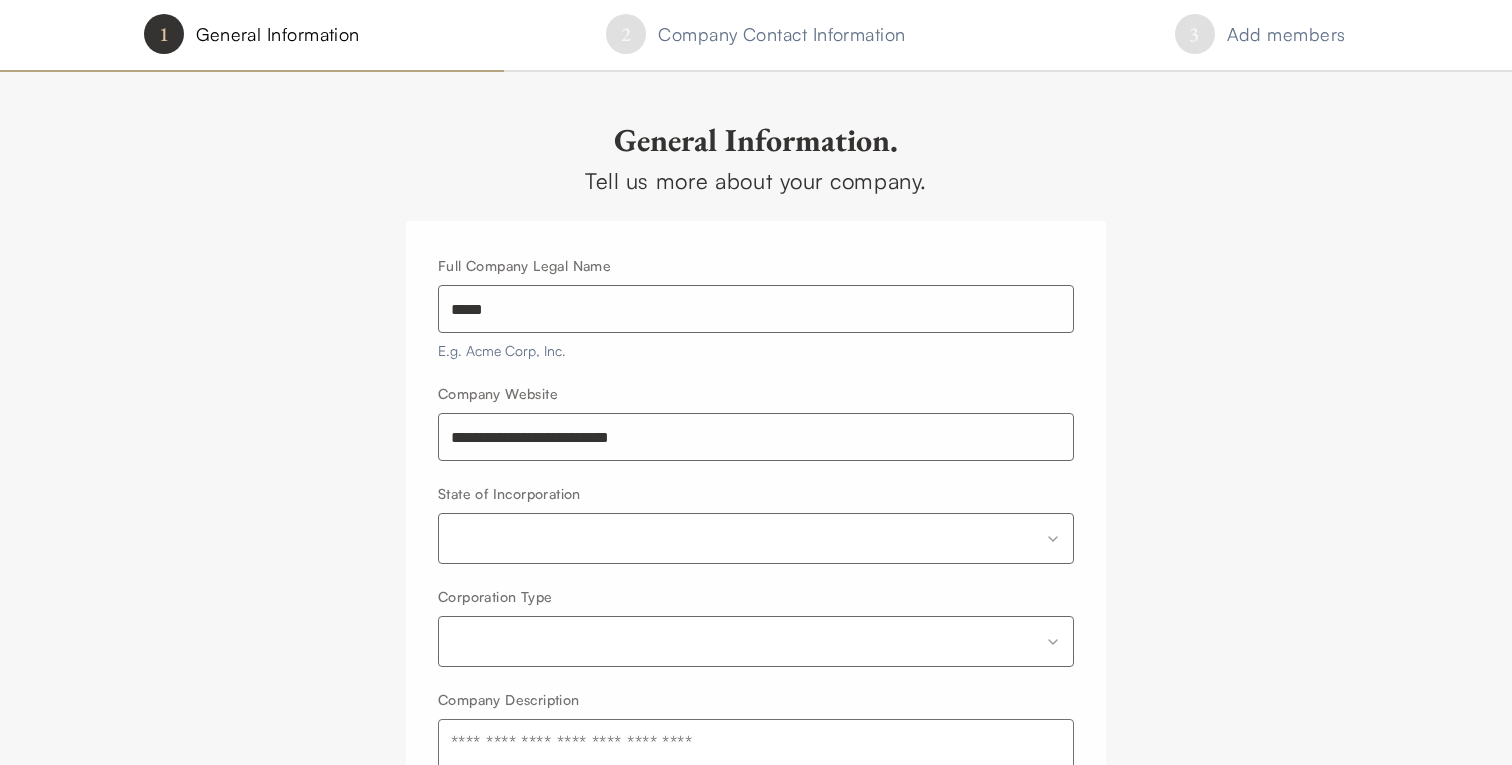 type on "**********" 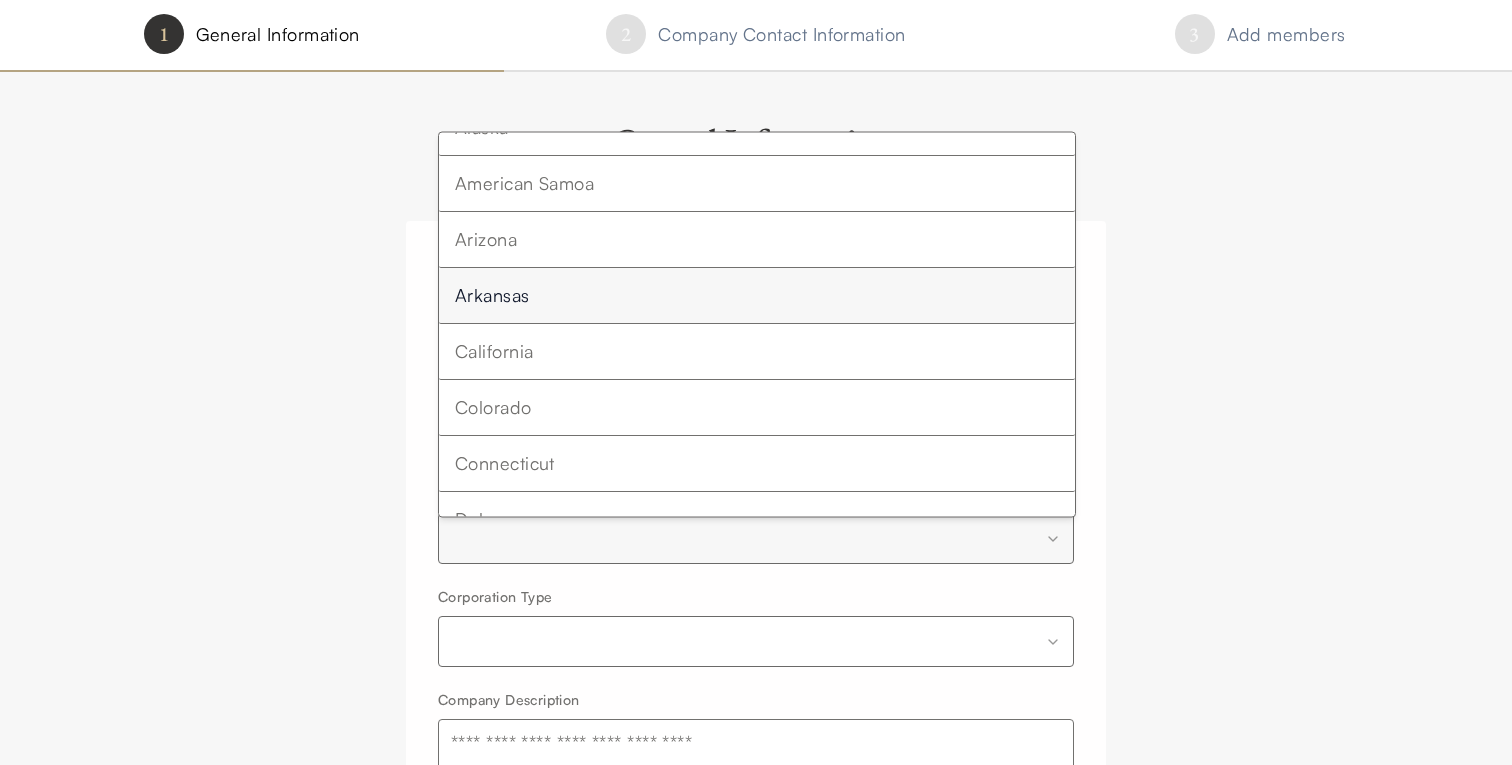 scroll, scrollTop: 0, scrollLeft: 0, axis: both 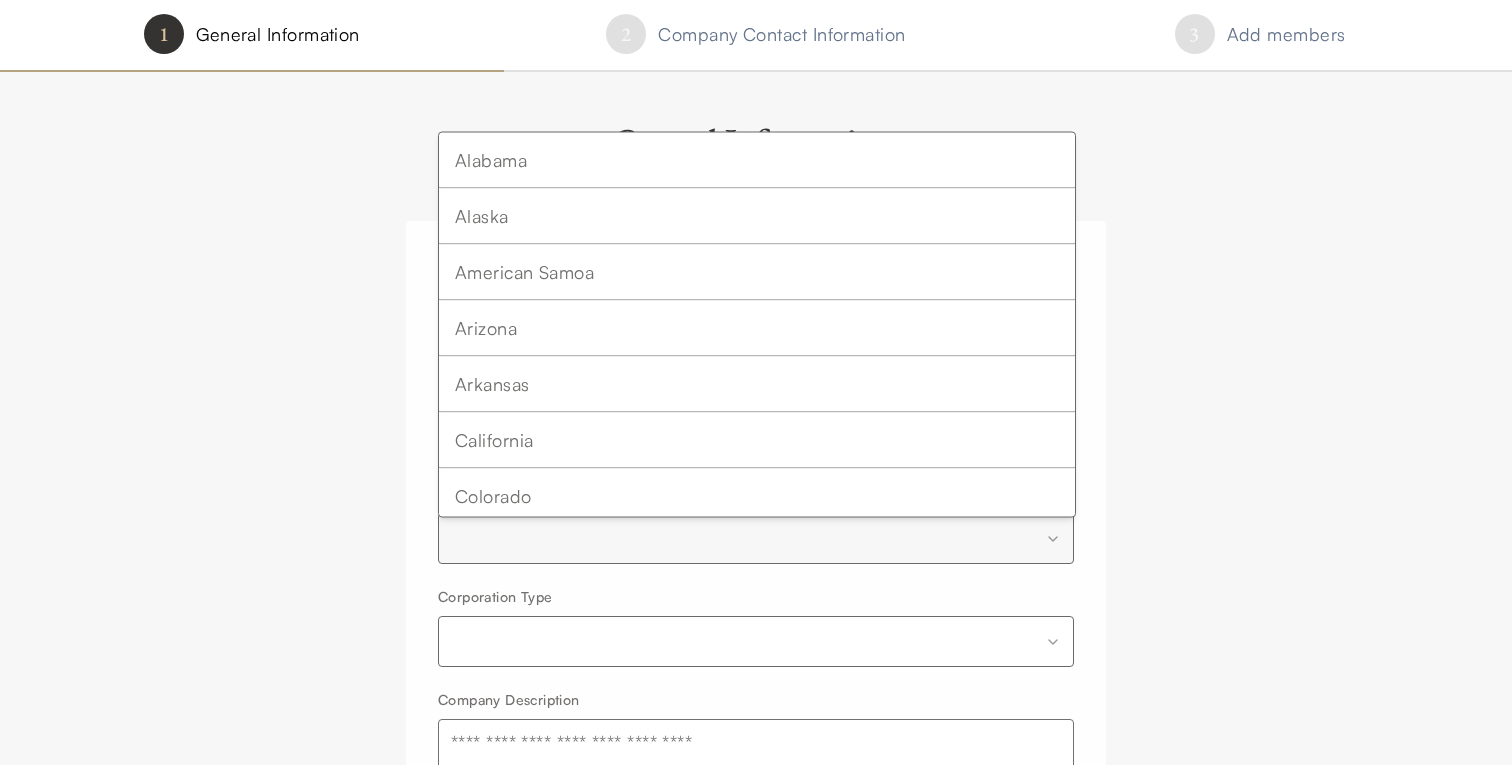 click on "**********" at bounding box center (756, 516) 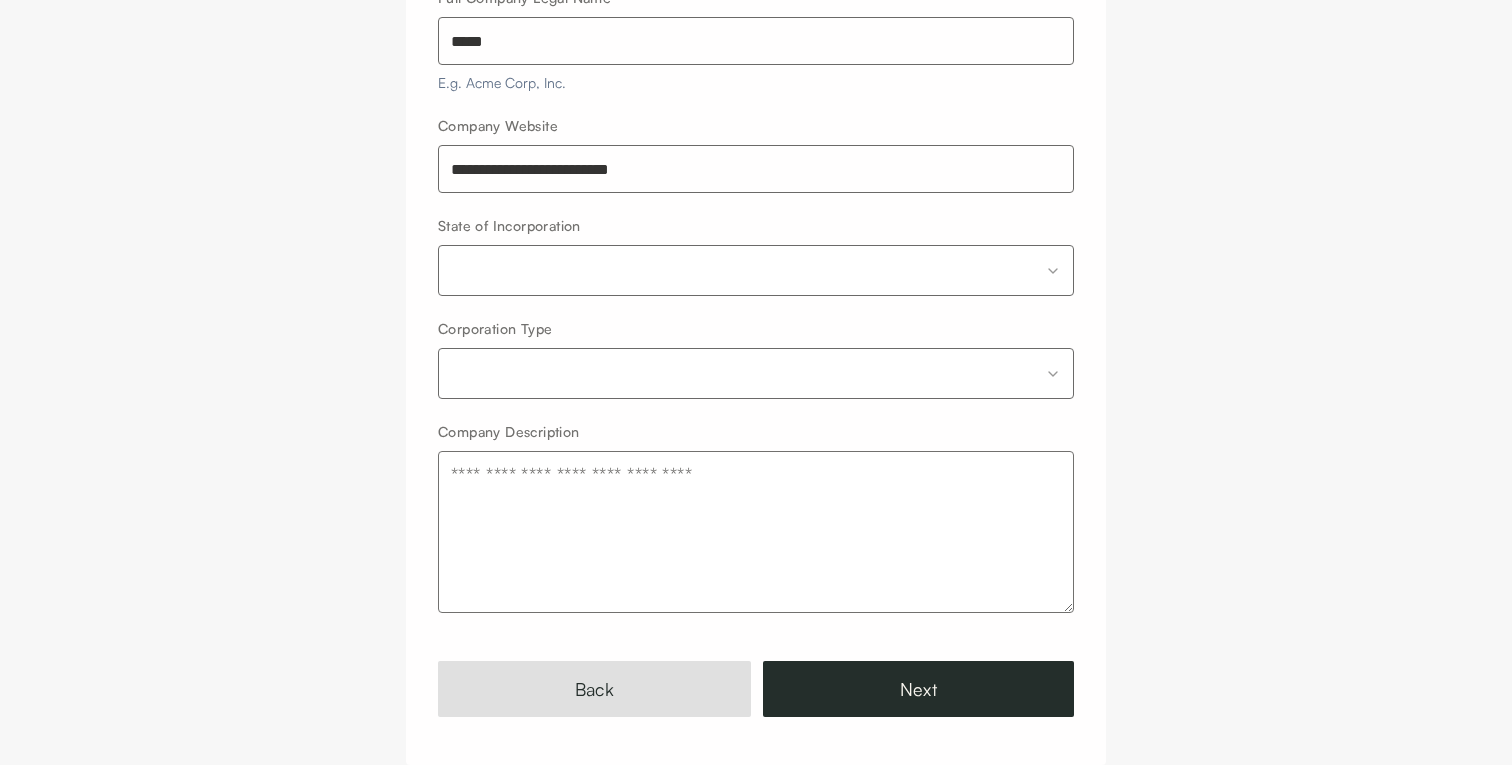 scroll, scrollTop: 268, scrollLeft: 0, axis: vertical 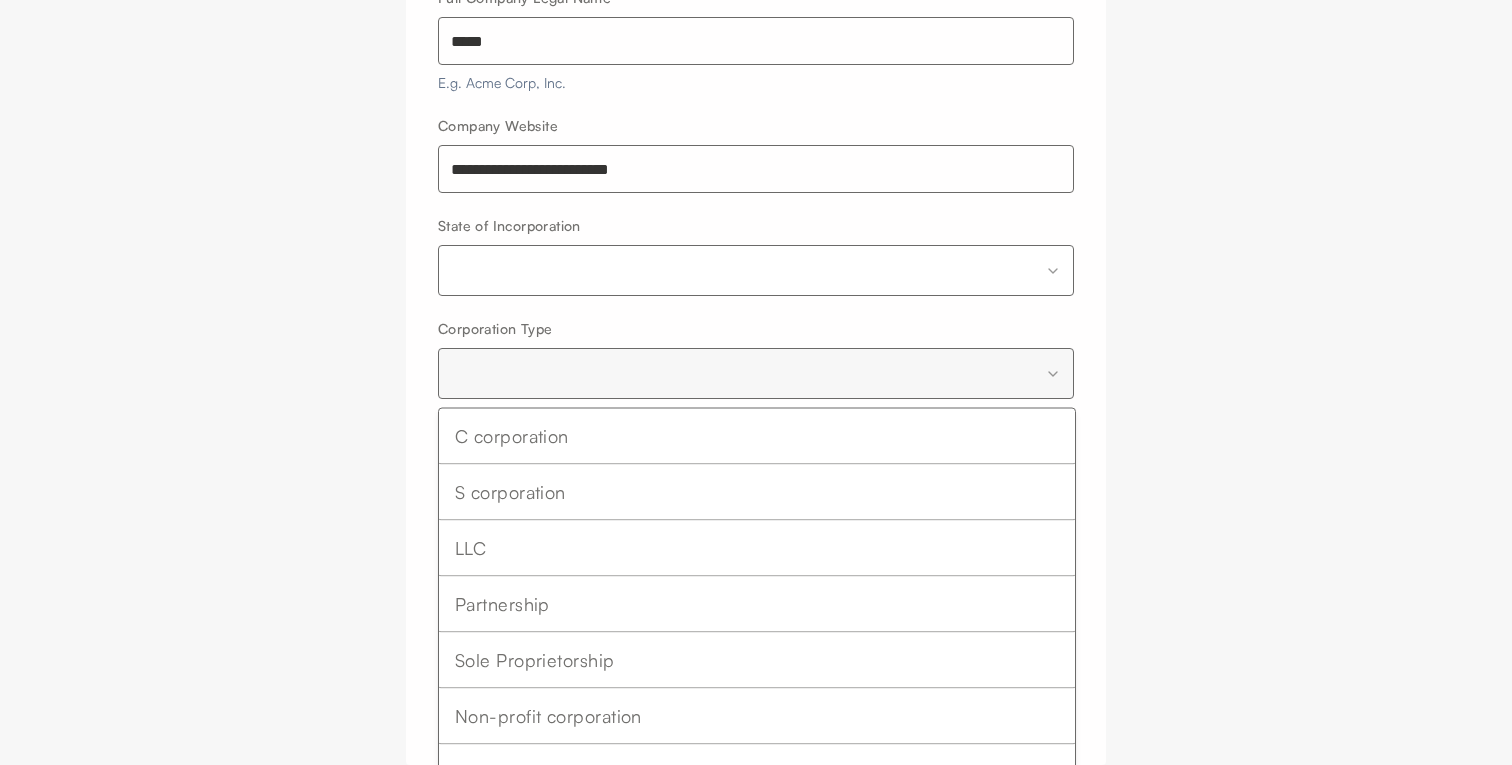 click on "**********" at bounding box center [756, 248] 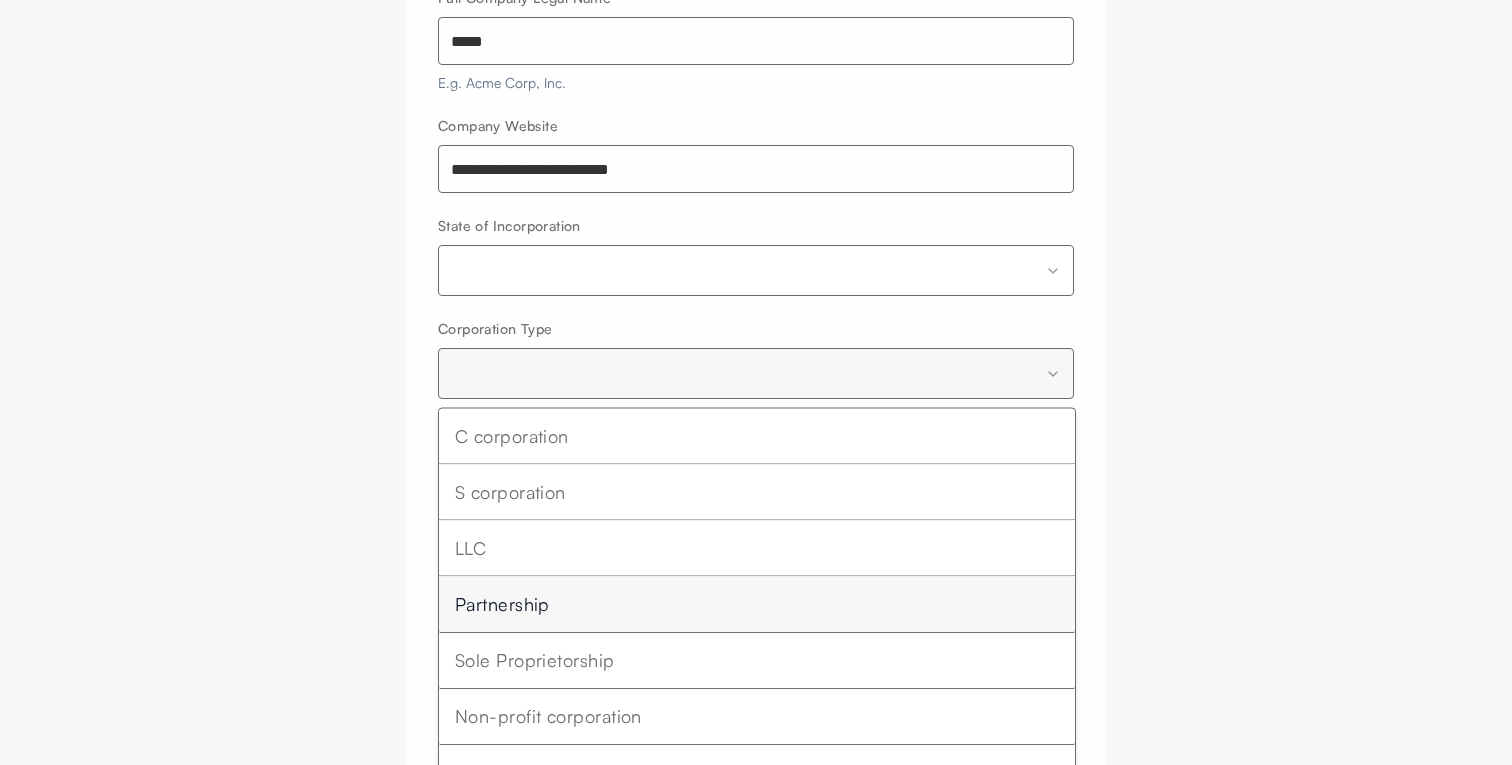 scroll, scrollTop: 8, scrollLeft: 0, axis: vertical 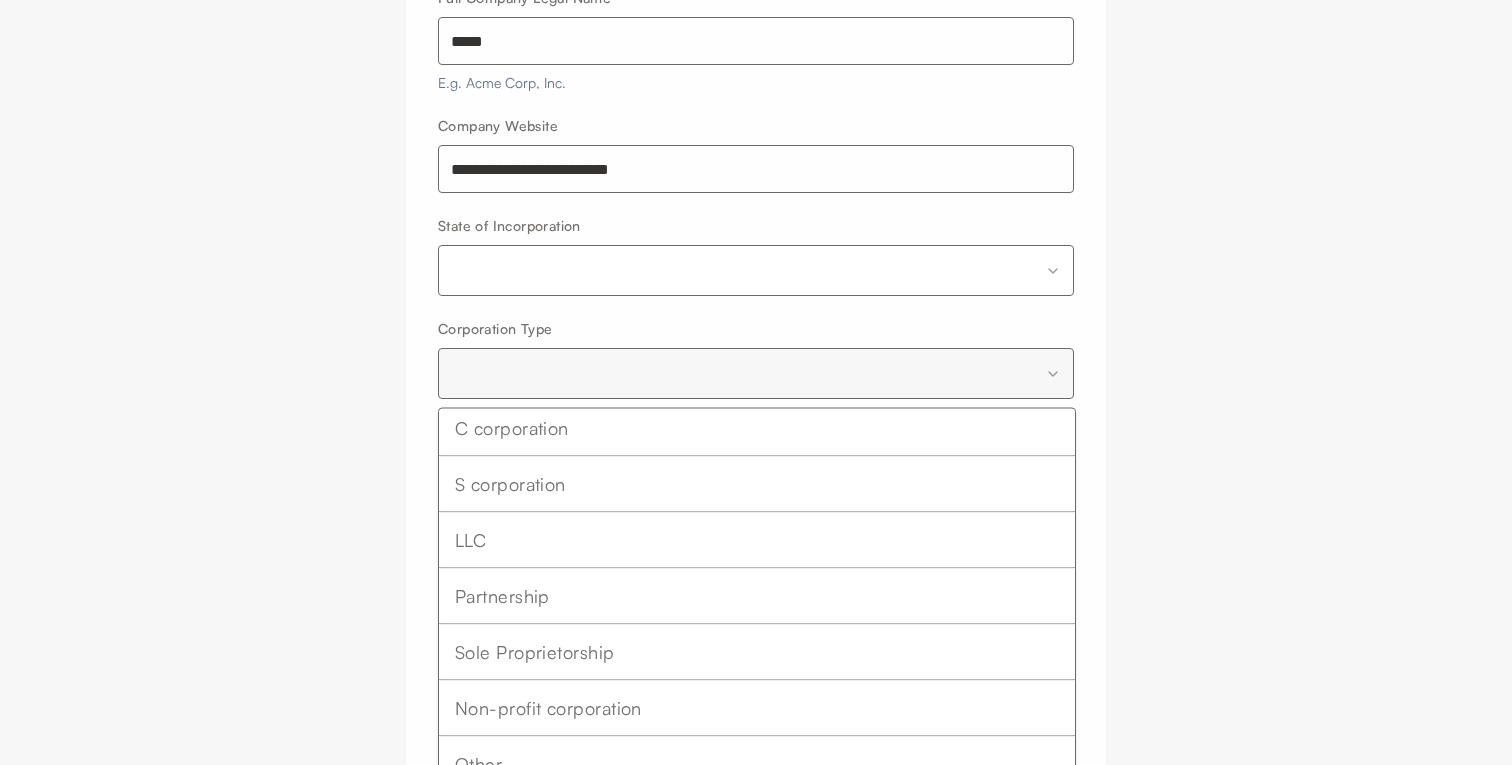 click on "**********" at bounding box center (756, 248) 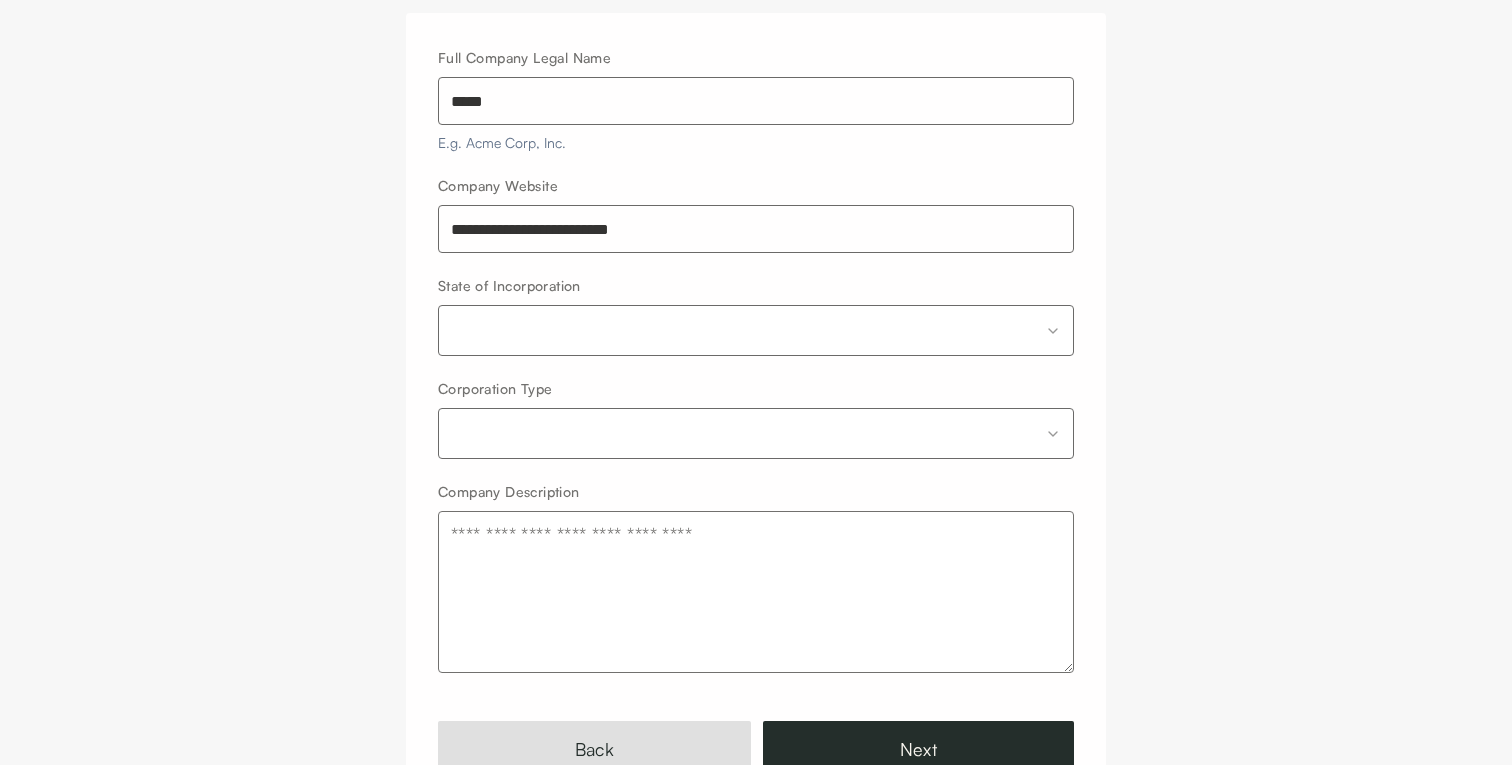 scroll, scrollTop: 268, scrollLeft: 0, axis: vertical 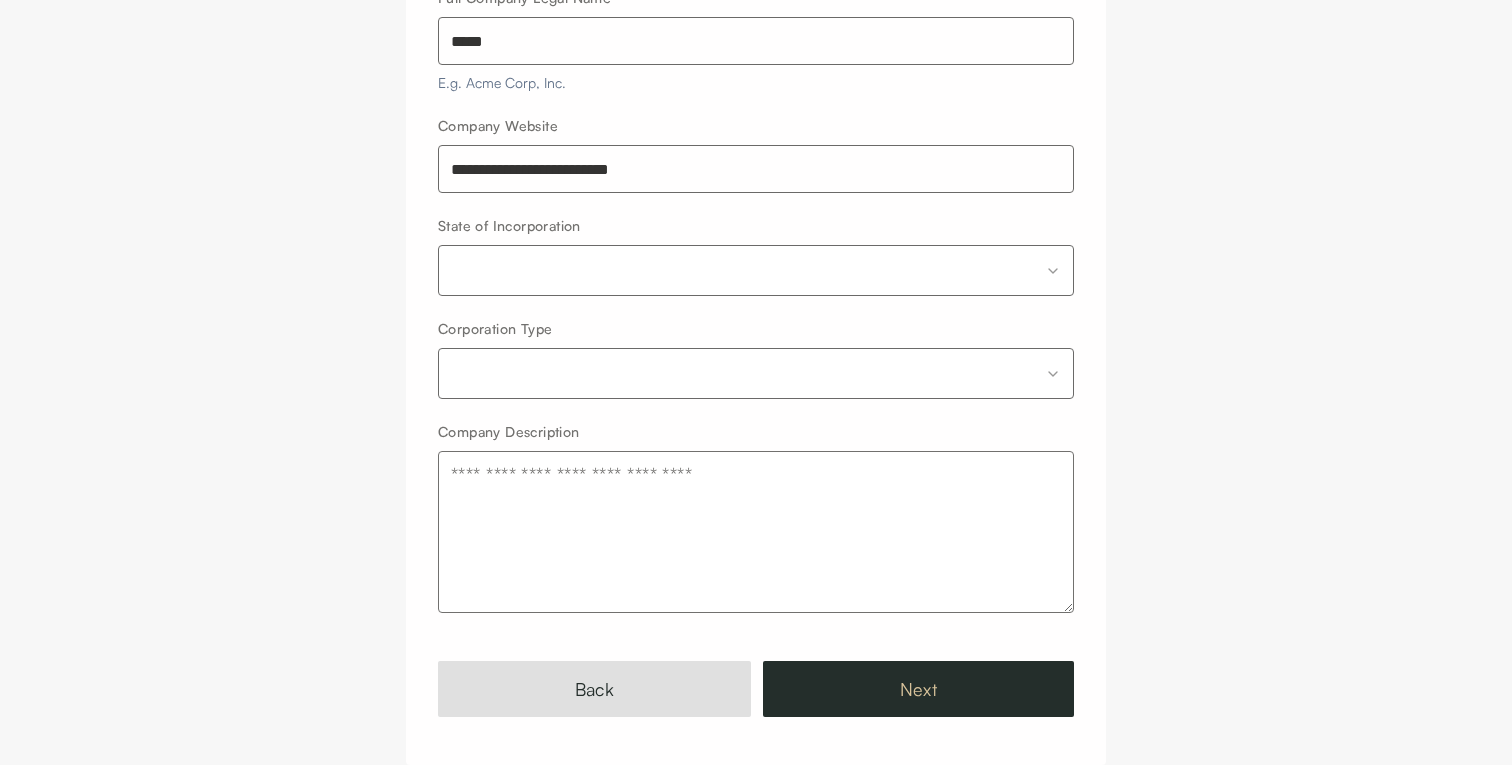 click on "Next" at bounding box center [918, 689] 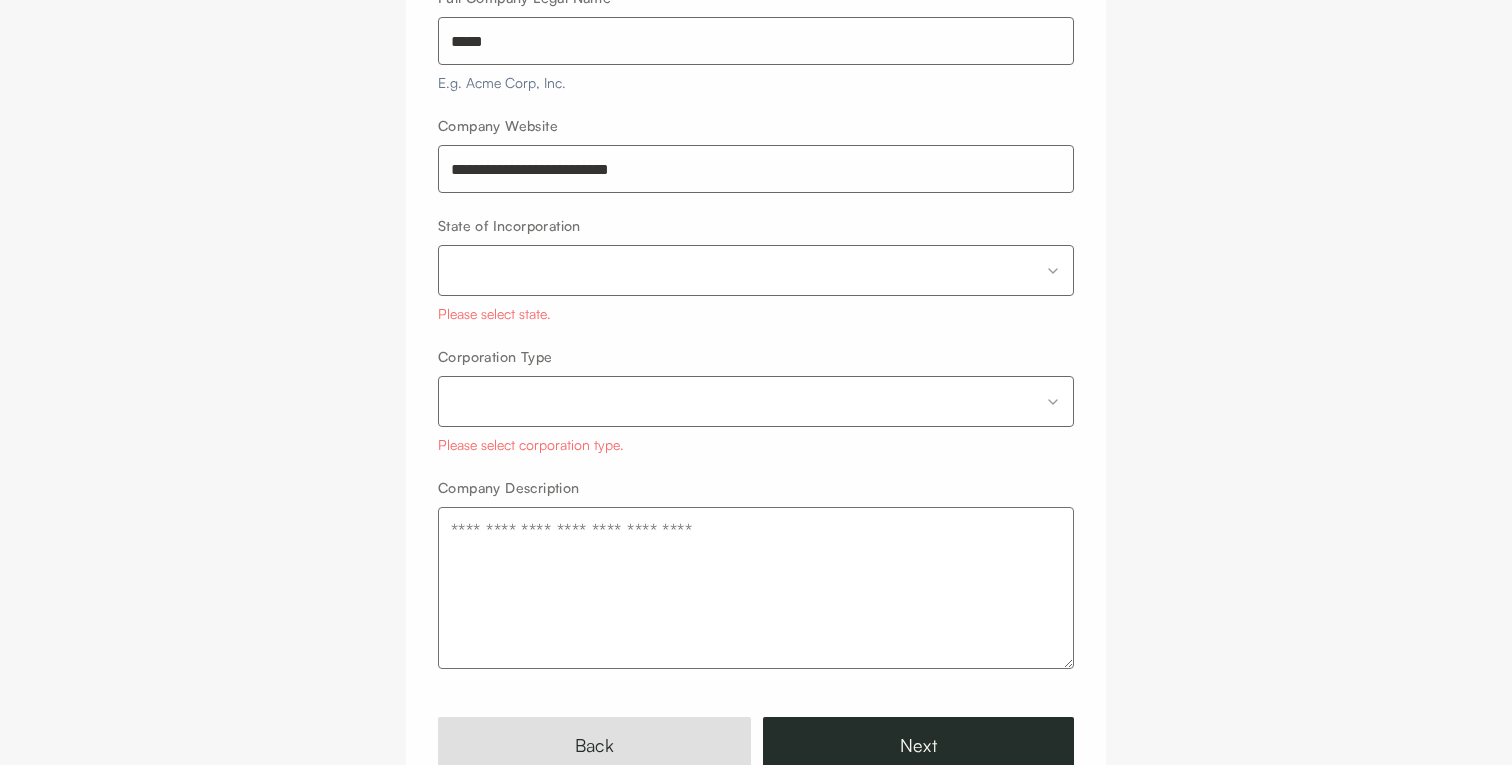 click on "**********" at bounding box center (756, 336) 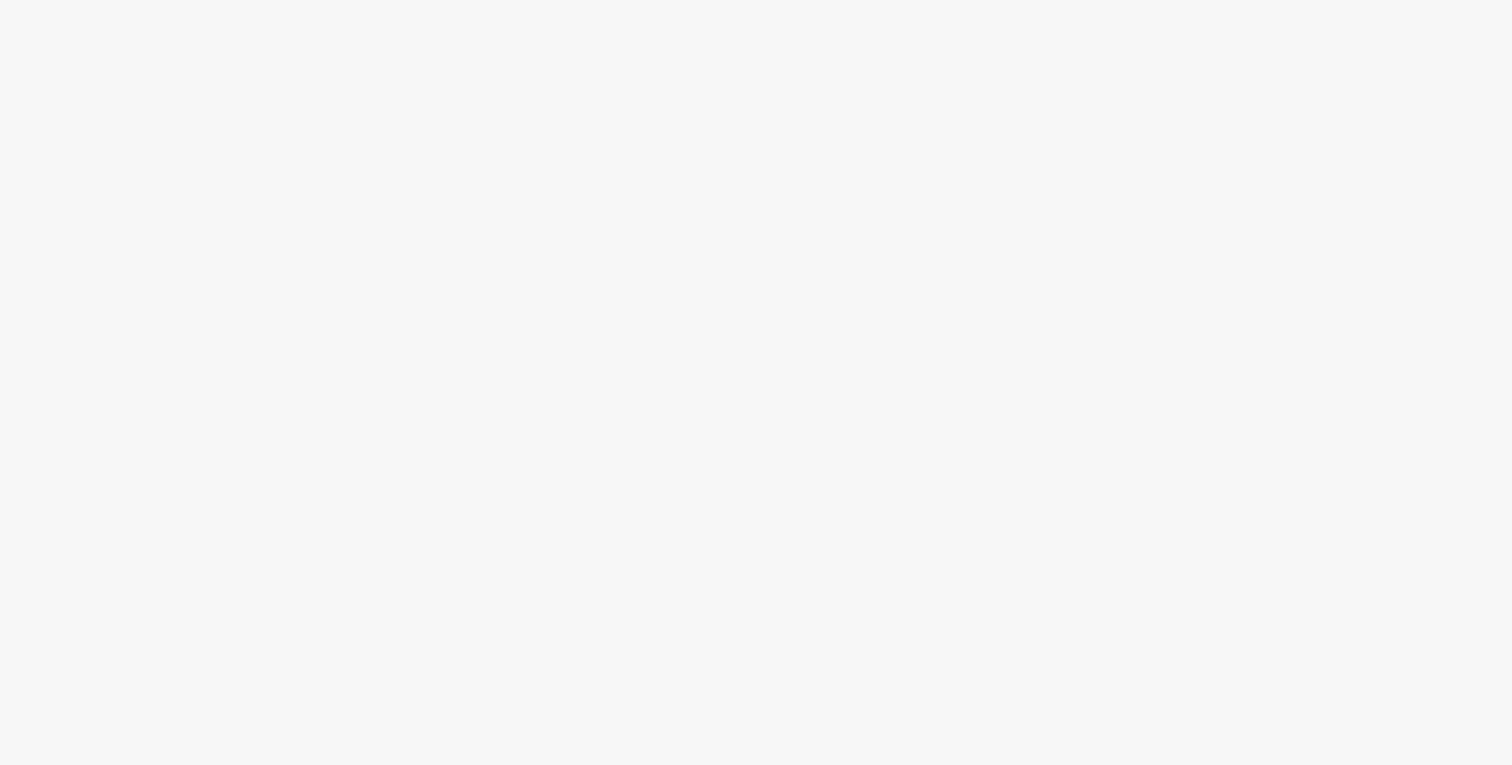 scroll, scrollTop: 0, scrollLeft: 0, axis: both 